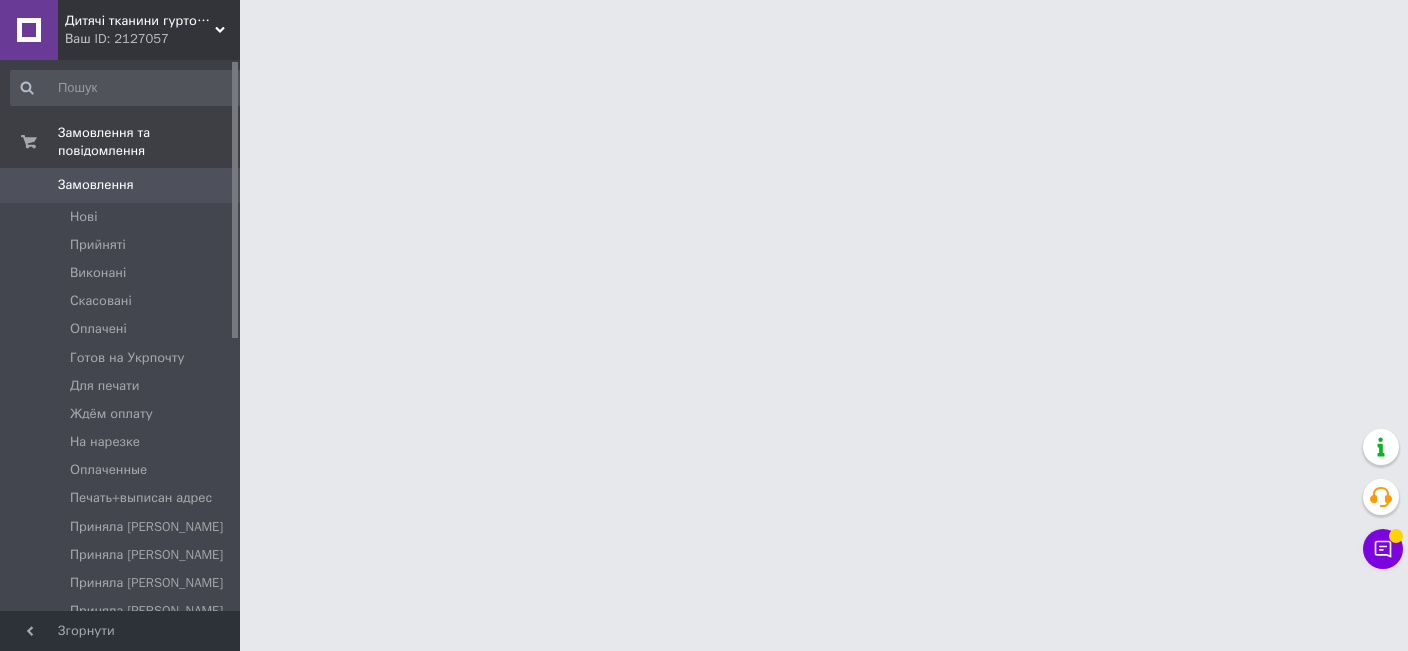 scroll, scrollTop: 0, scrollLeft: 0, axis: both 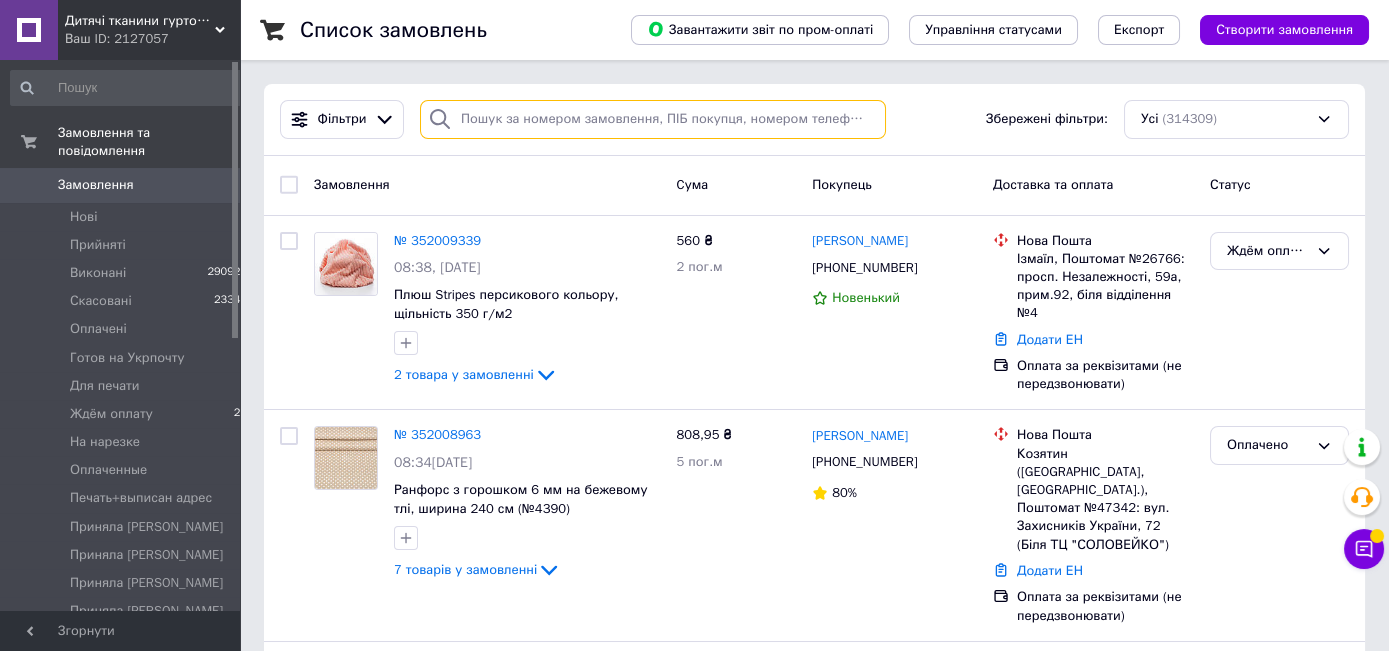 click at bounding box center (653, 119) 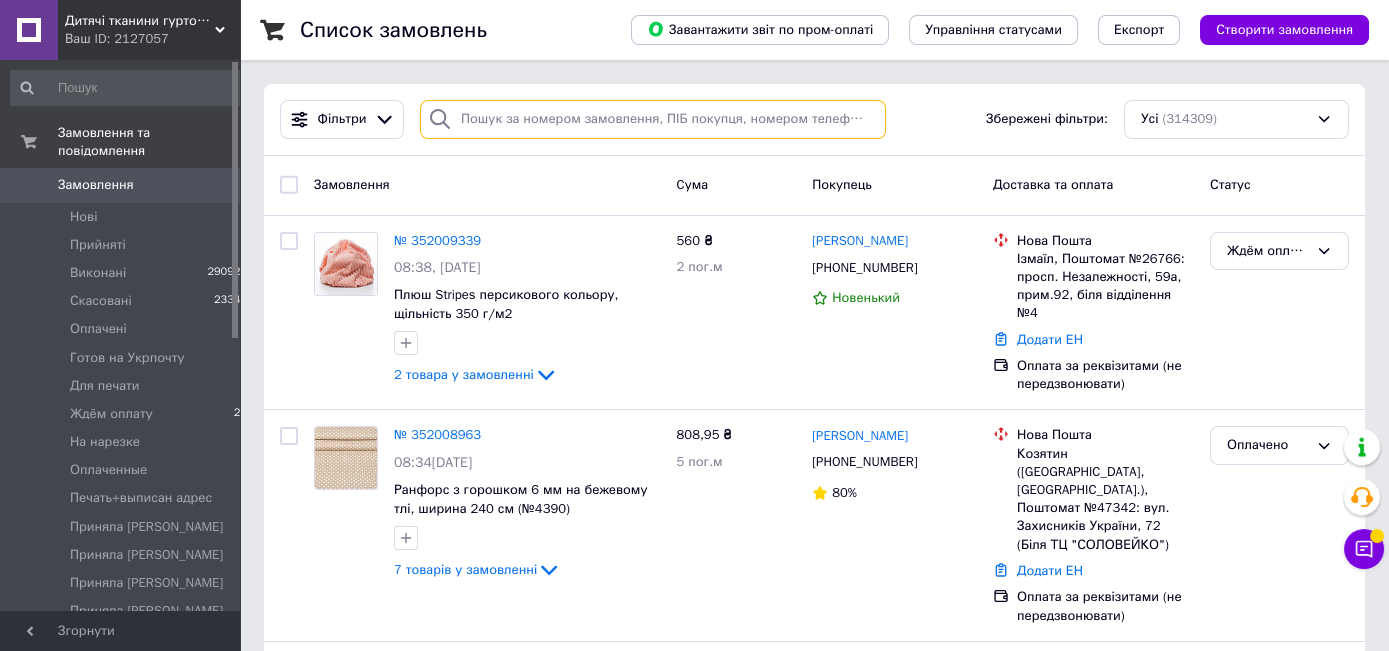 paste on "380977242461" 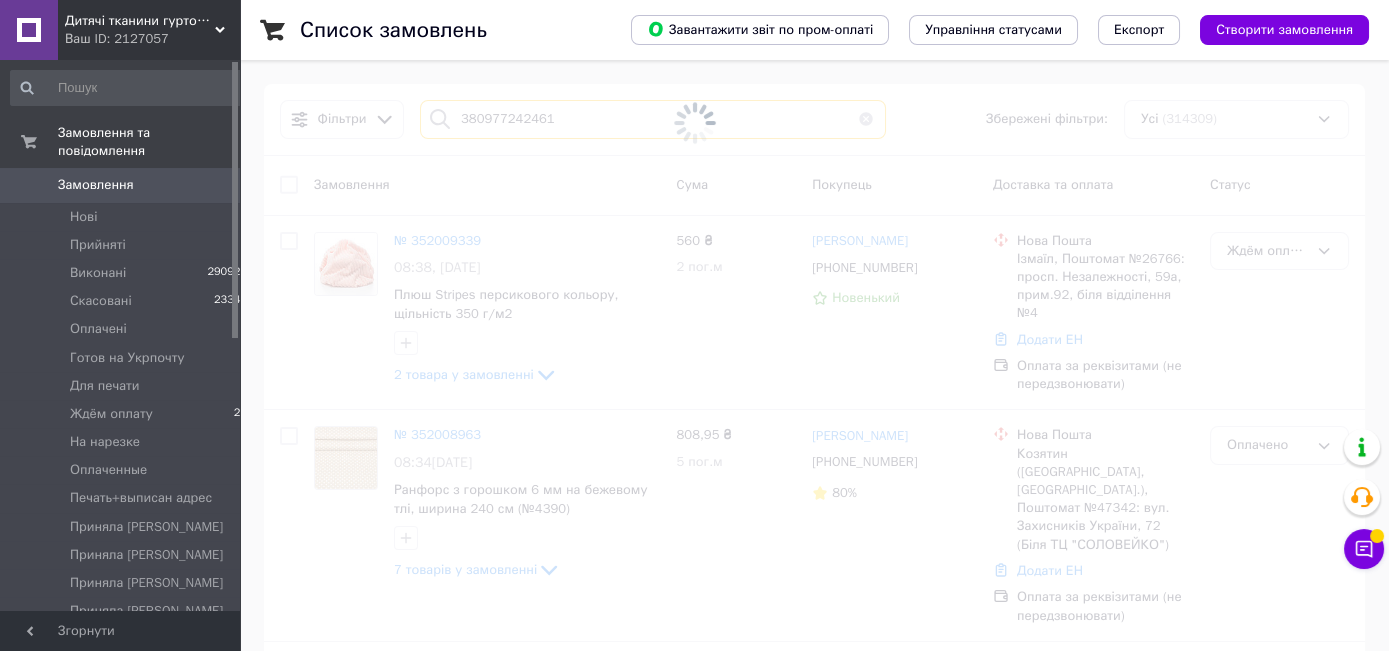 type on "380977242461" 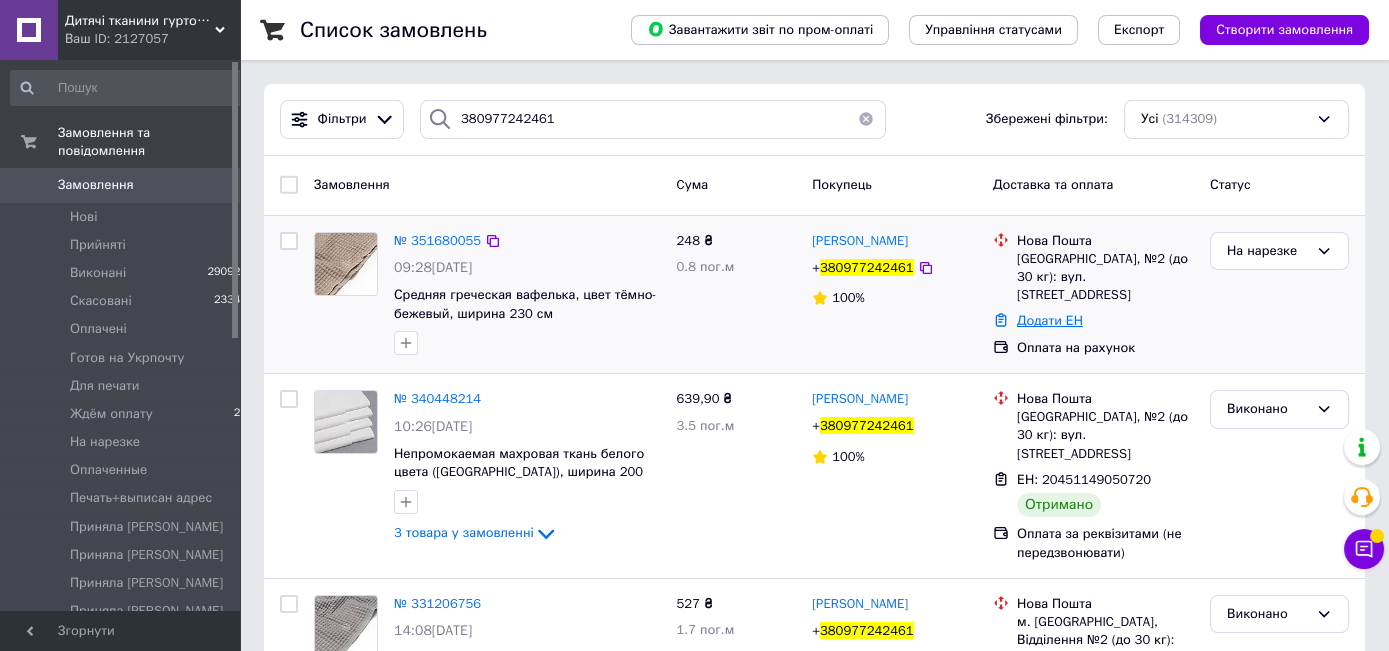 click on "Додати ЕН" at bounding box center [1050, 320] 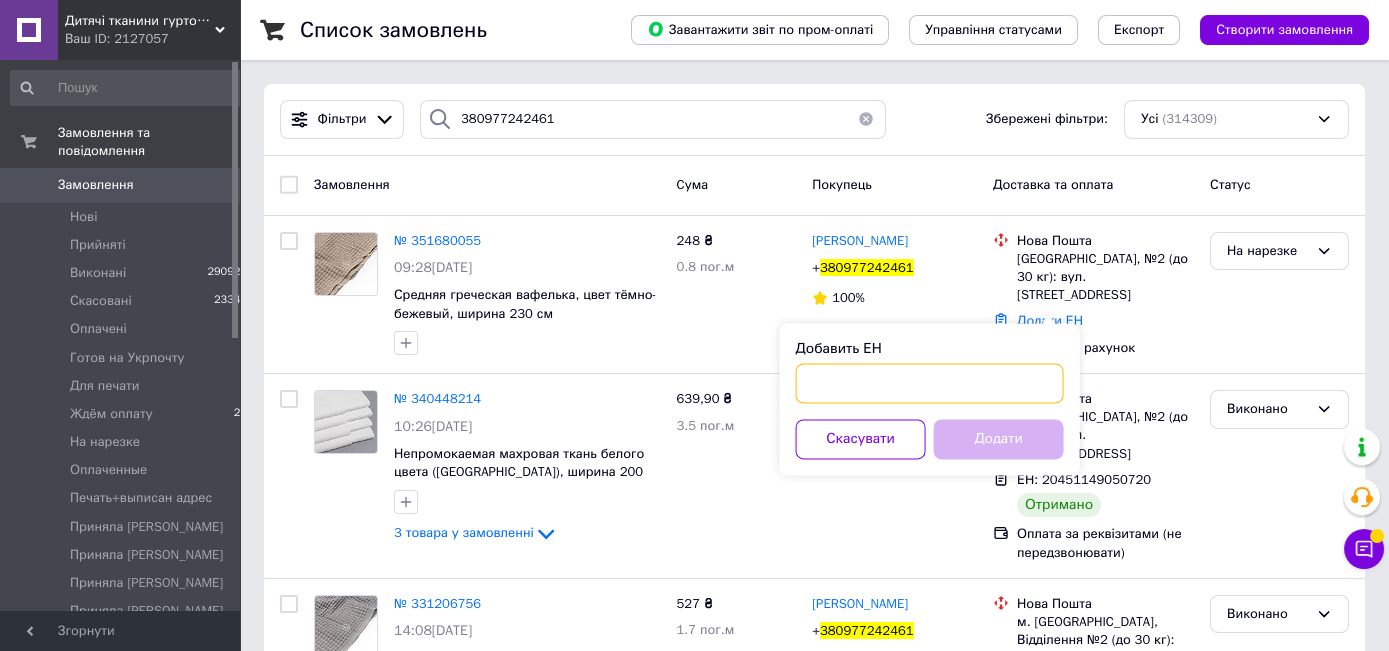 paste on "20451202724792" 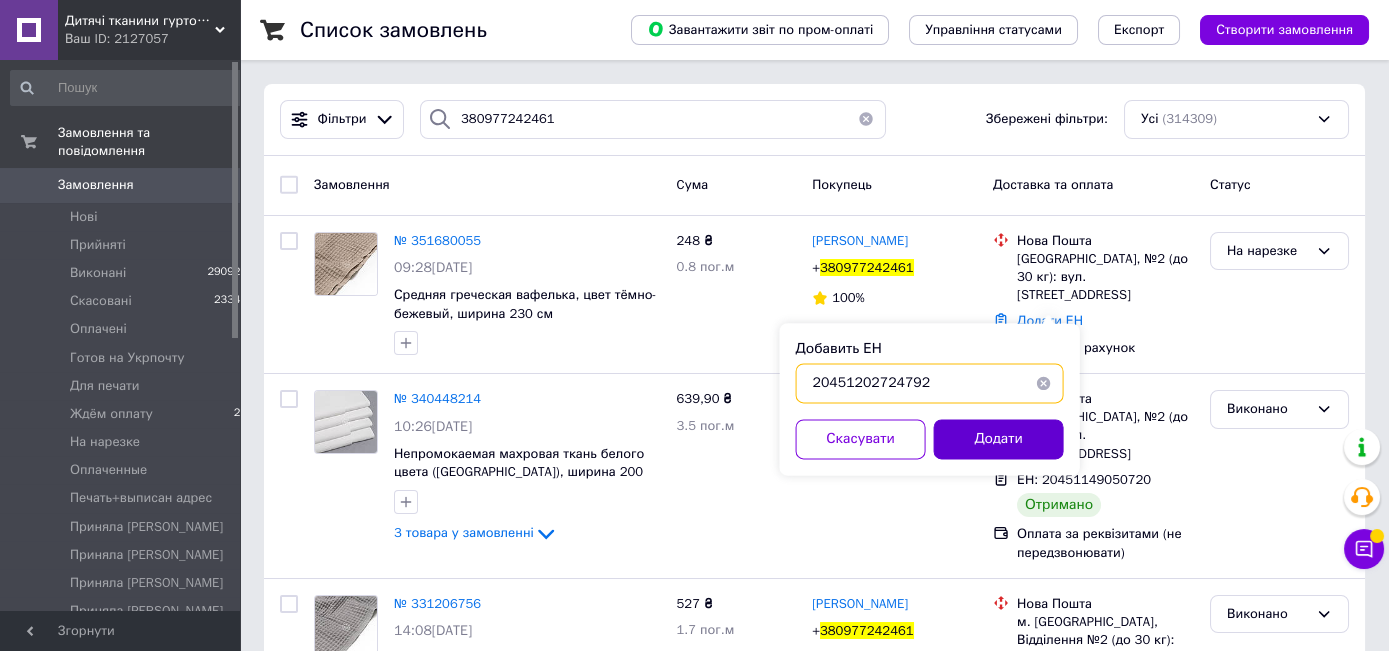 type on "20451202724792" 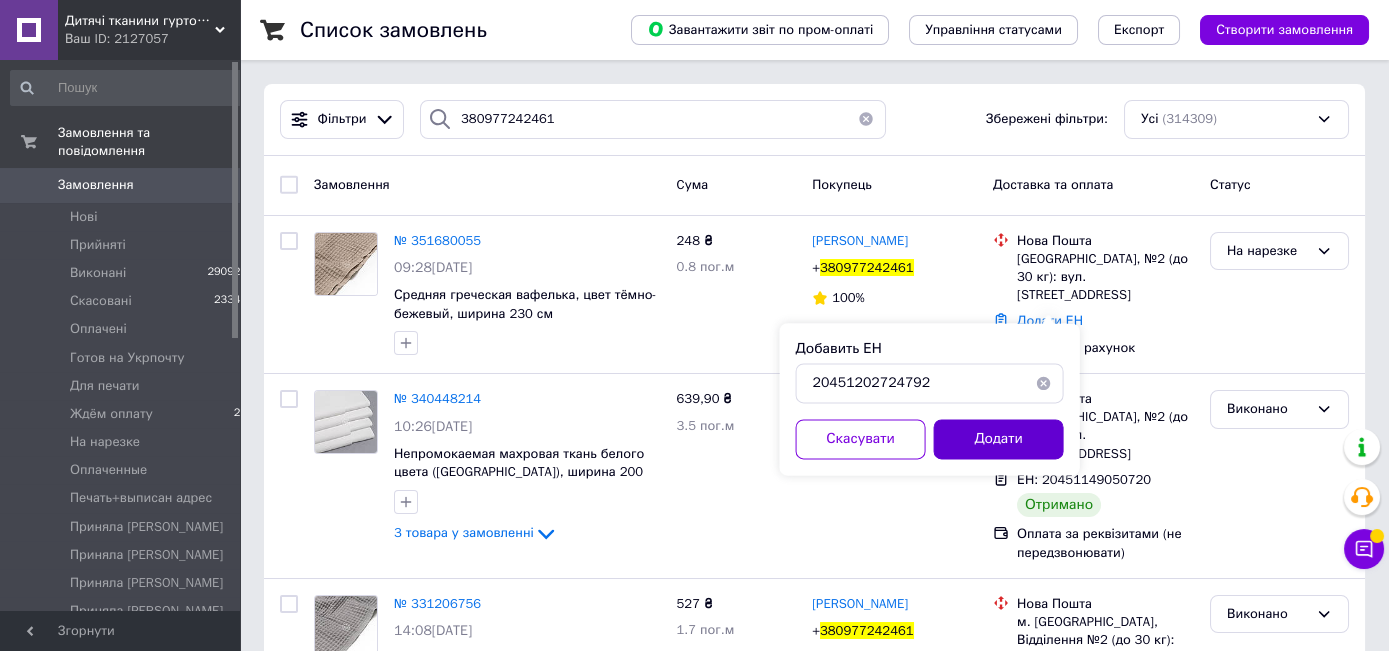 click on "Додати" at bounding box center [999, 439] 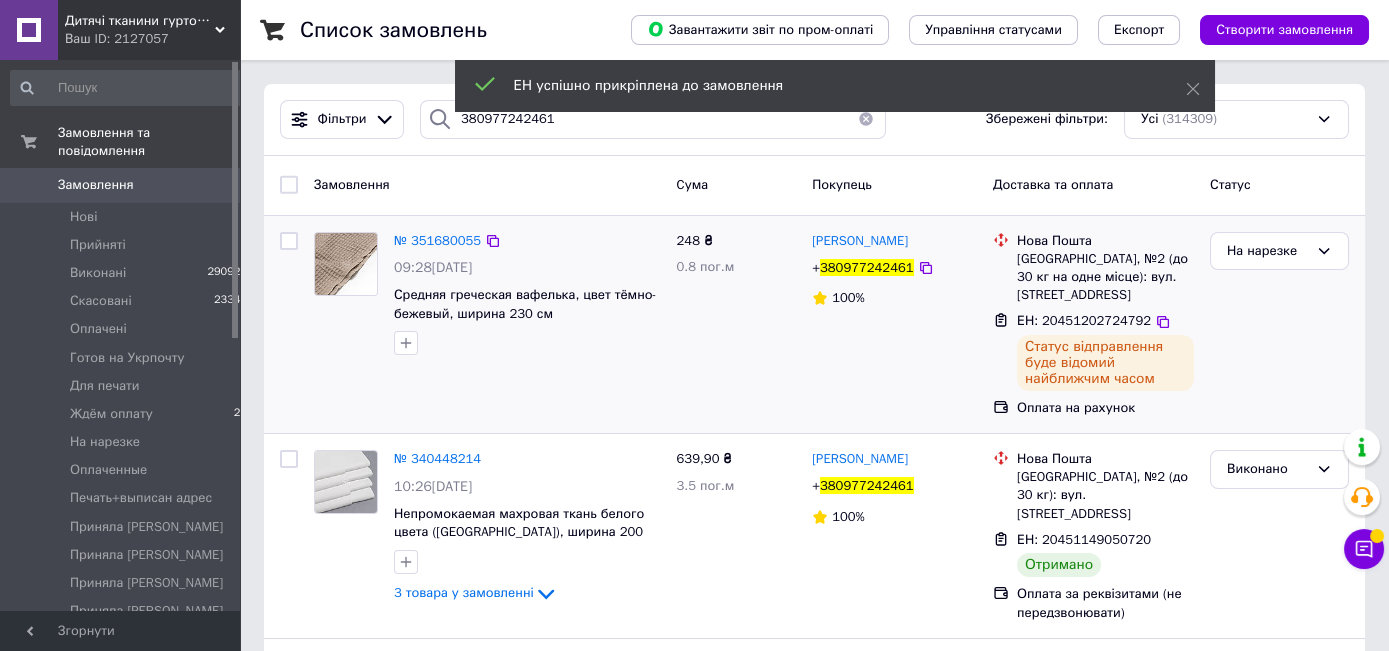 click on "380977242461" at bounding box center [867, 267] 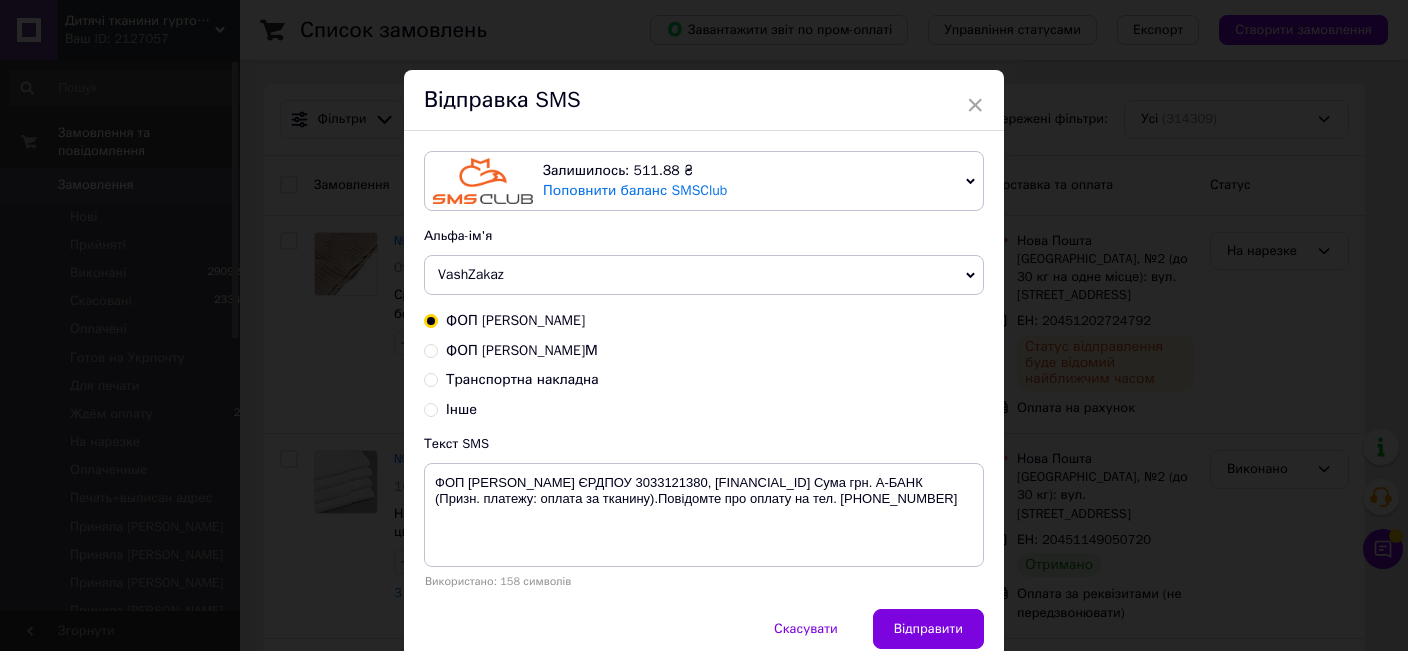 click on "Транспортна накладна" at bounding box center [522, 379] 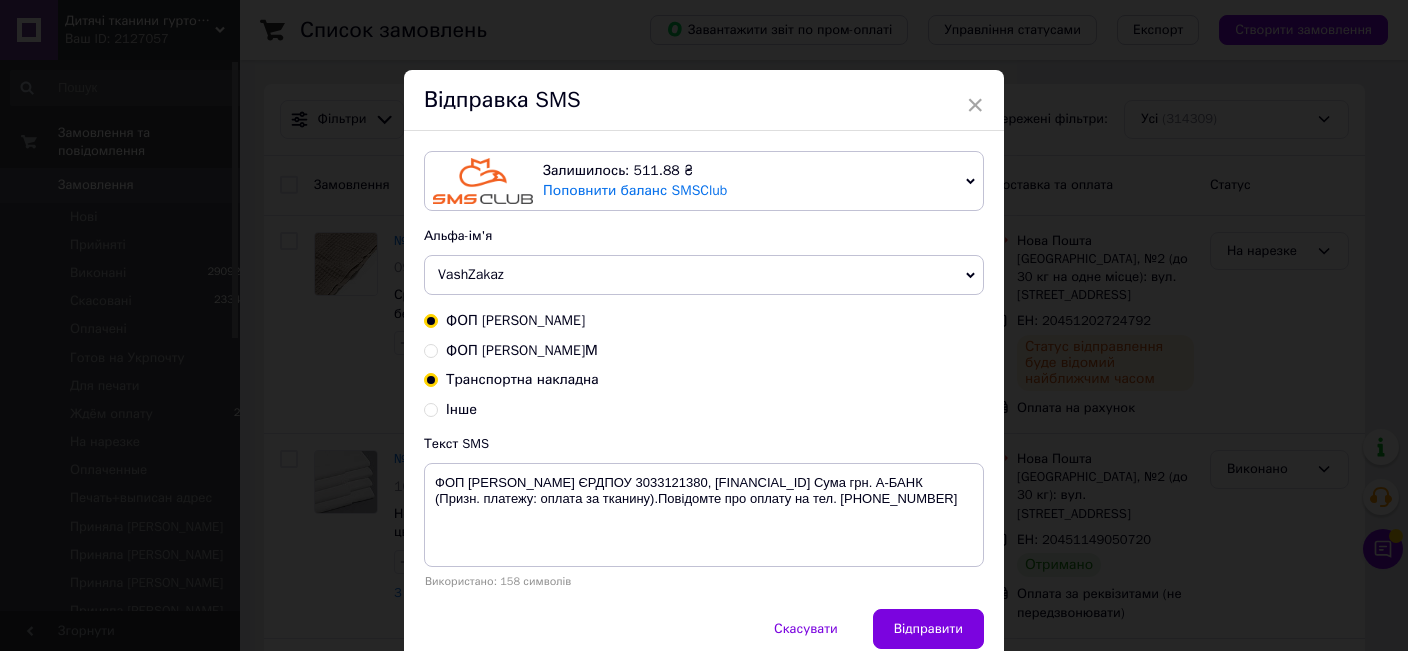 radio on "true" 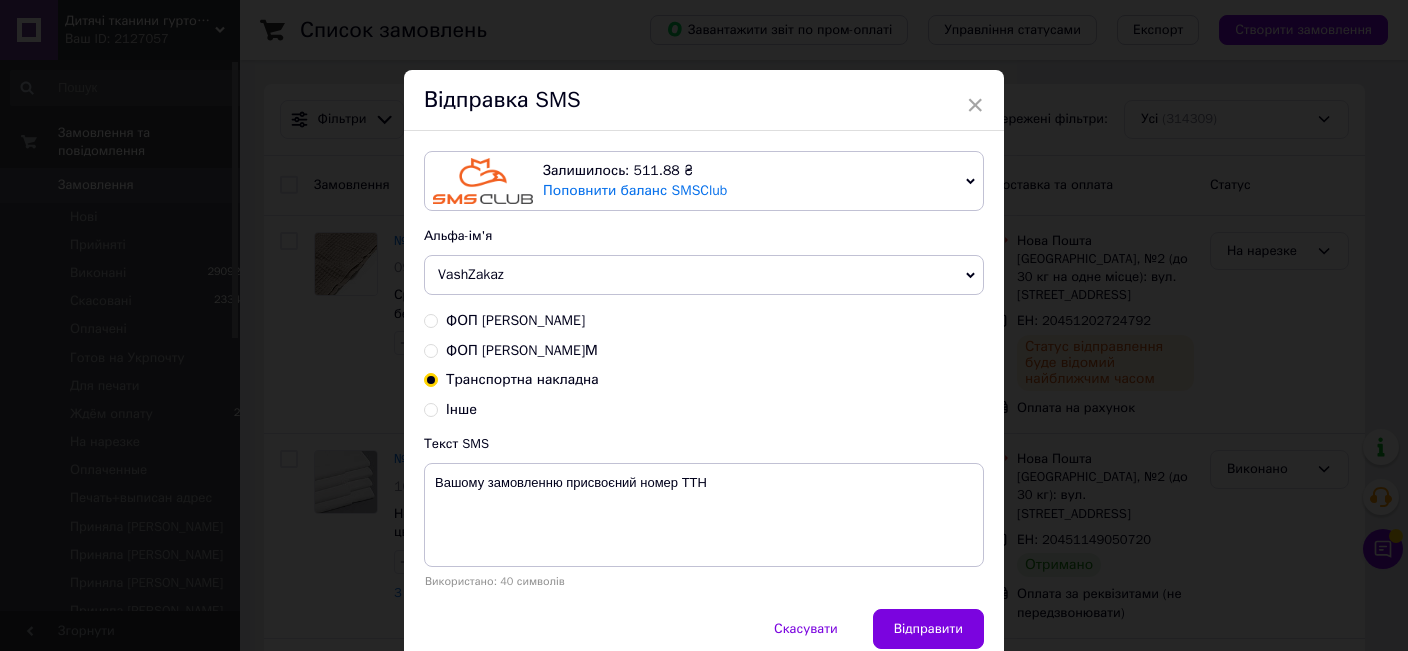 click on "VashZakaz" at bounding box center [471, 274] 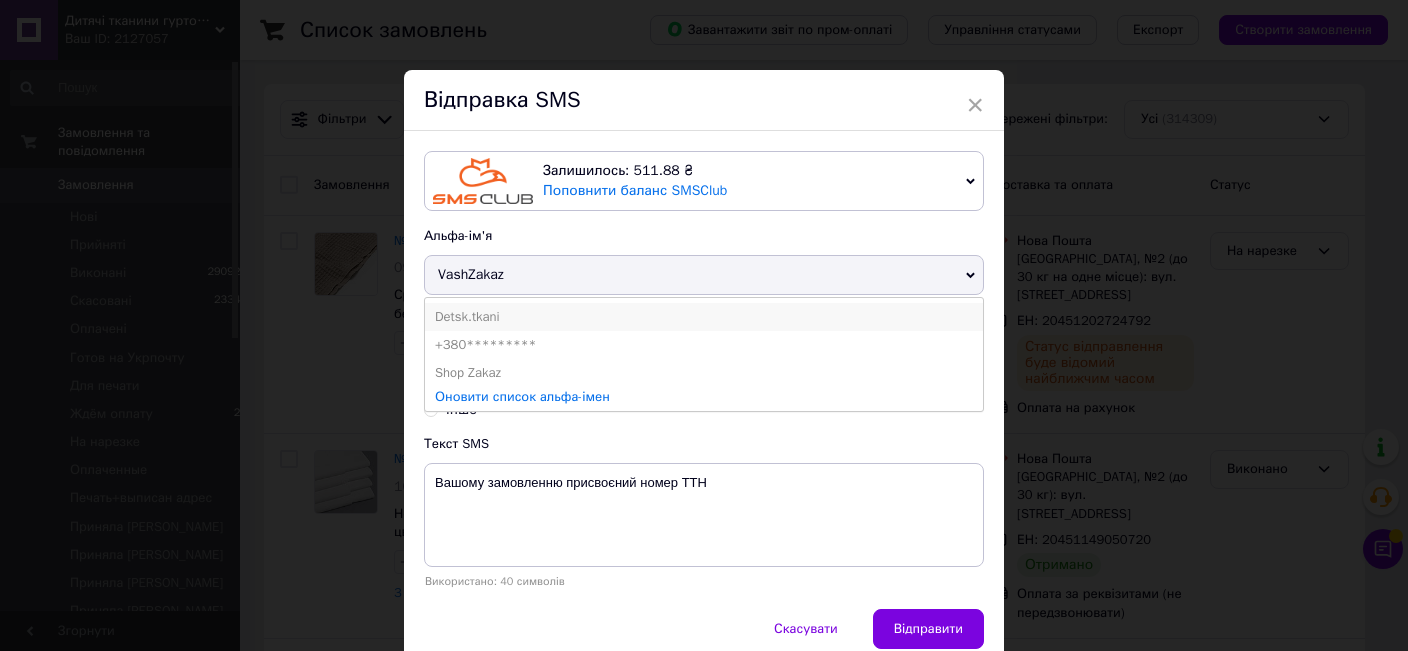 click on "Detsk.tkani" at bounding box center (704, 317) 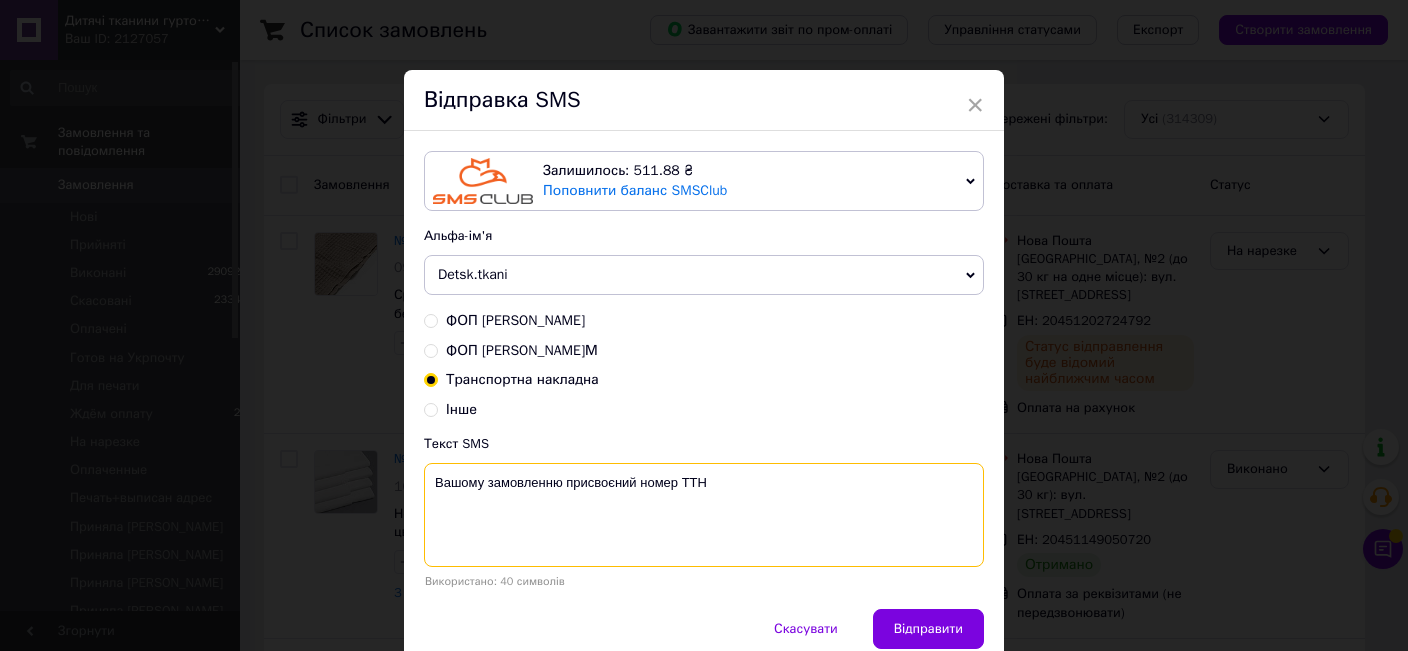 paste on "20451202724792" 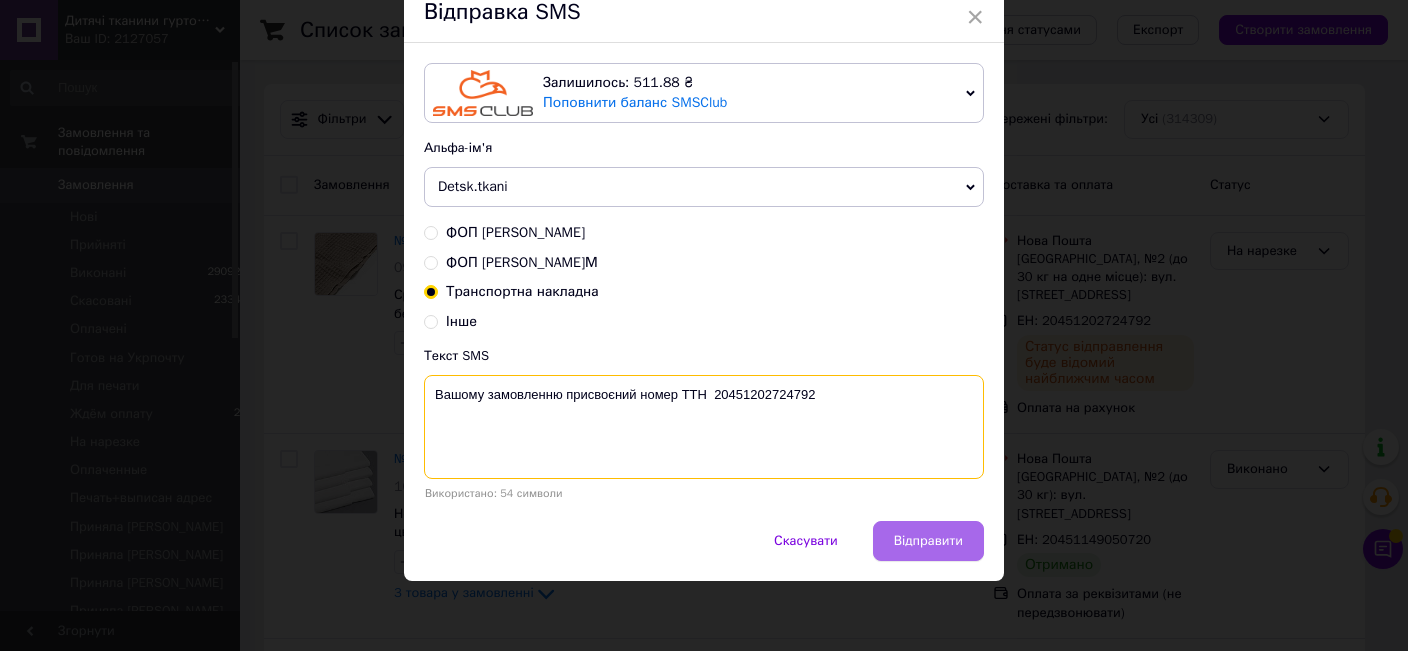 scroll, scrollTop: 101, scrollLeft: 0, axis: vertical 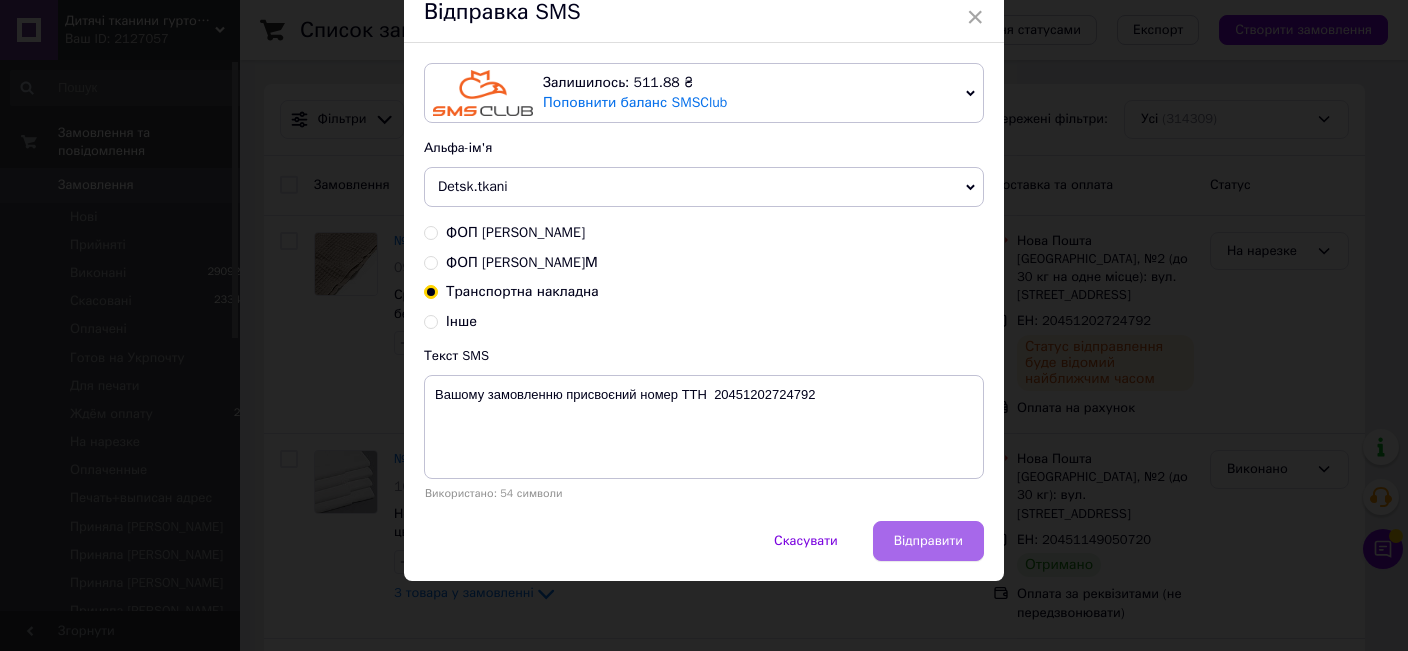 click on "Відправити" at bounding box center (928, 541) 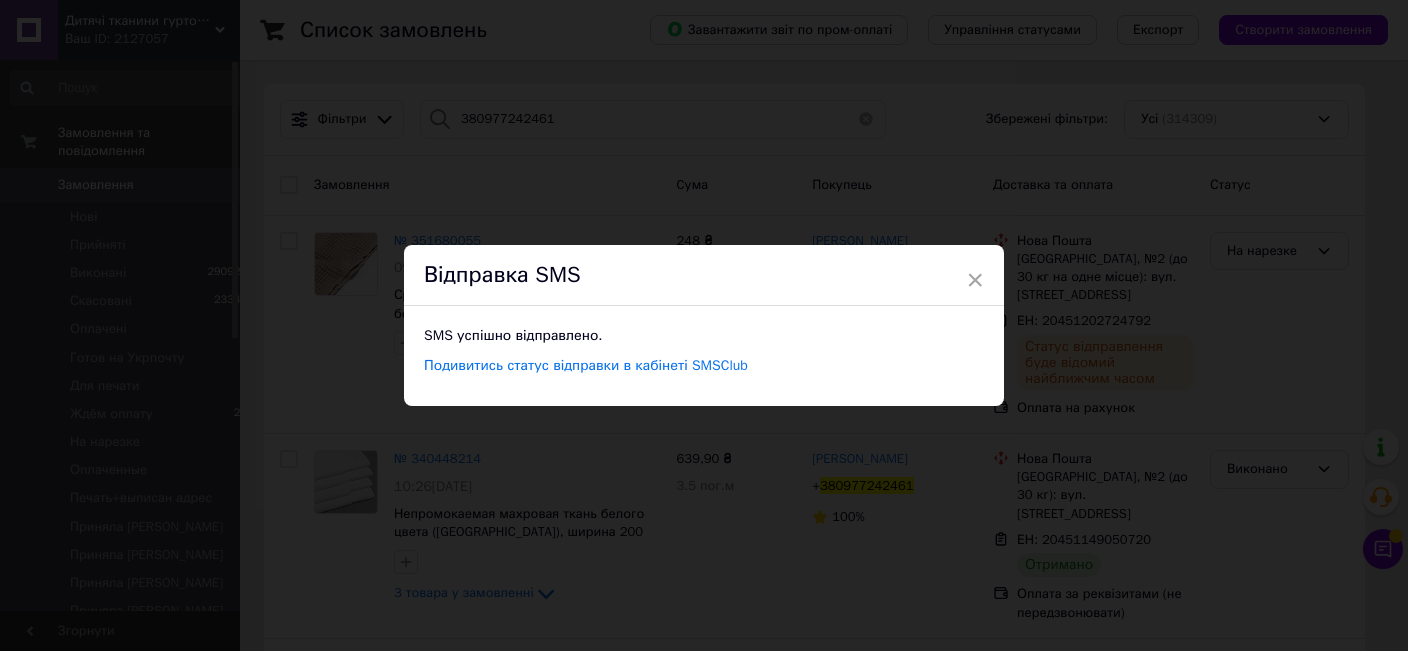 scroll, scrollTop: 0, scrollLeft: 0, axis: both 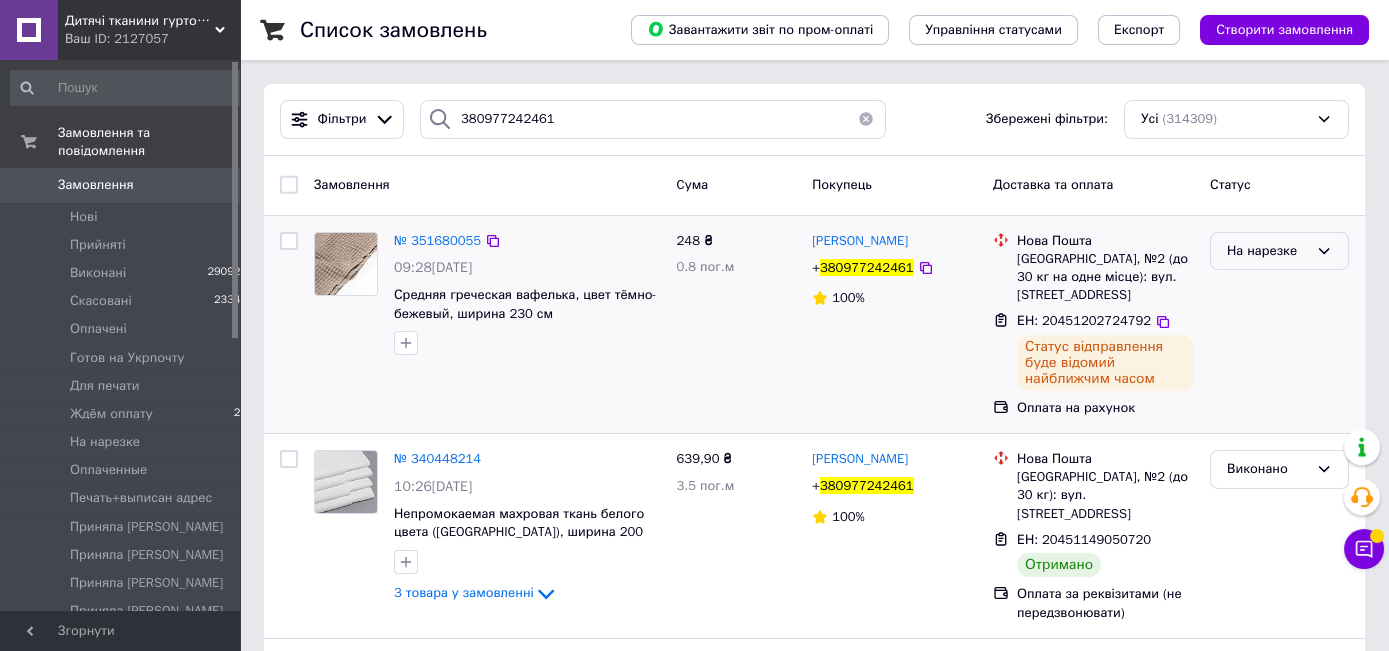 drag, startPoint x: 1258, startPoint y: 239, endPoint x: 1265, endPoint y: 272, distance: 33.734257 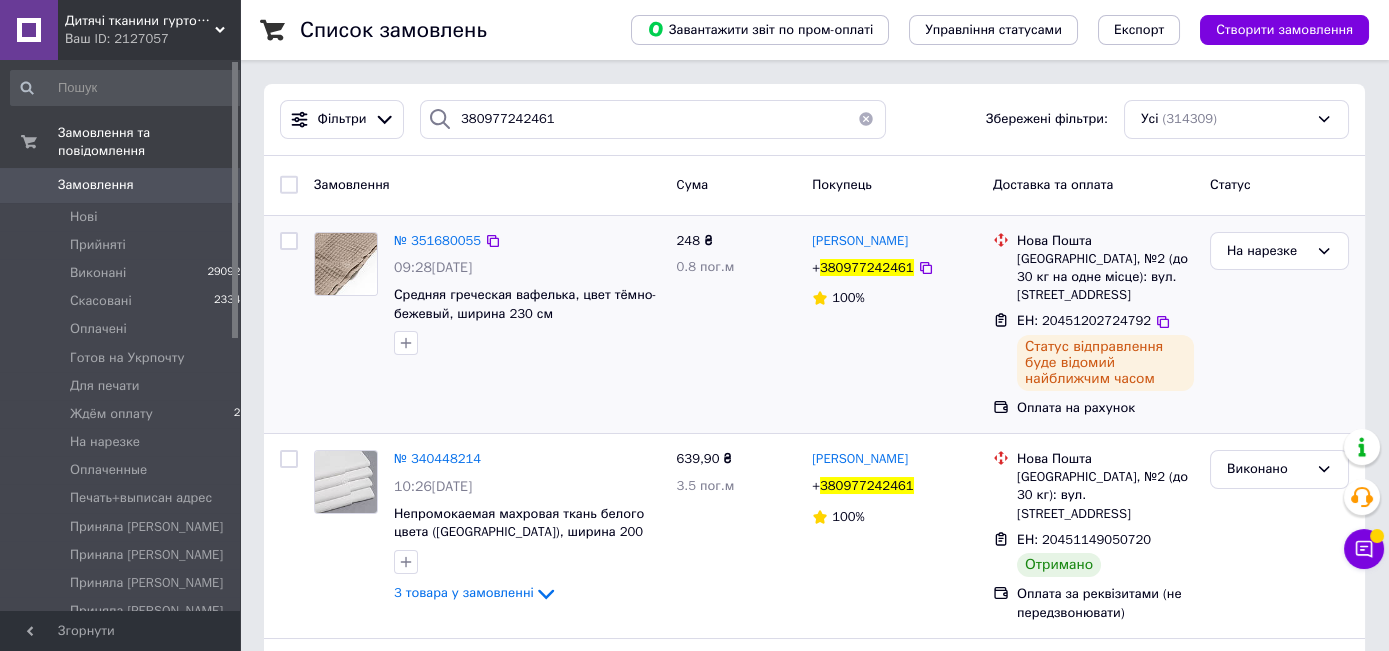 click on "На нарезке" at bounding box center [1279, 251] 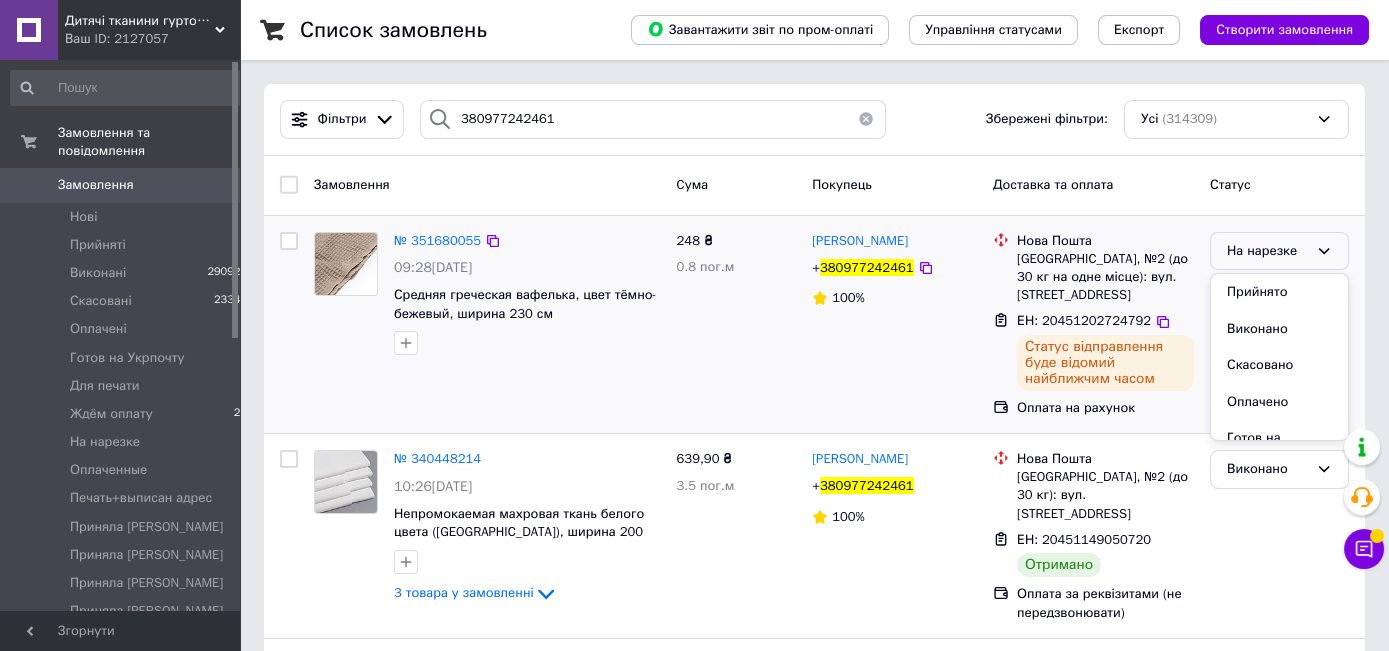 click on "Виконано" at bounding box center [1279, 329] 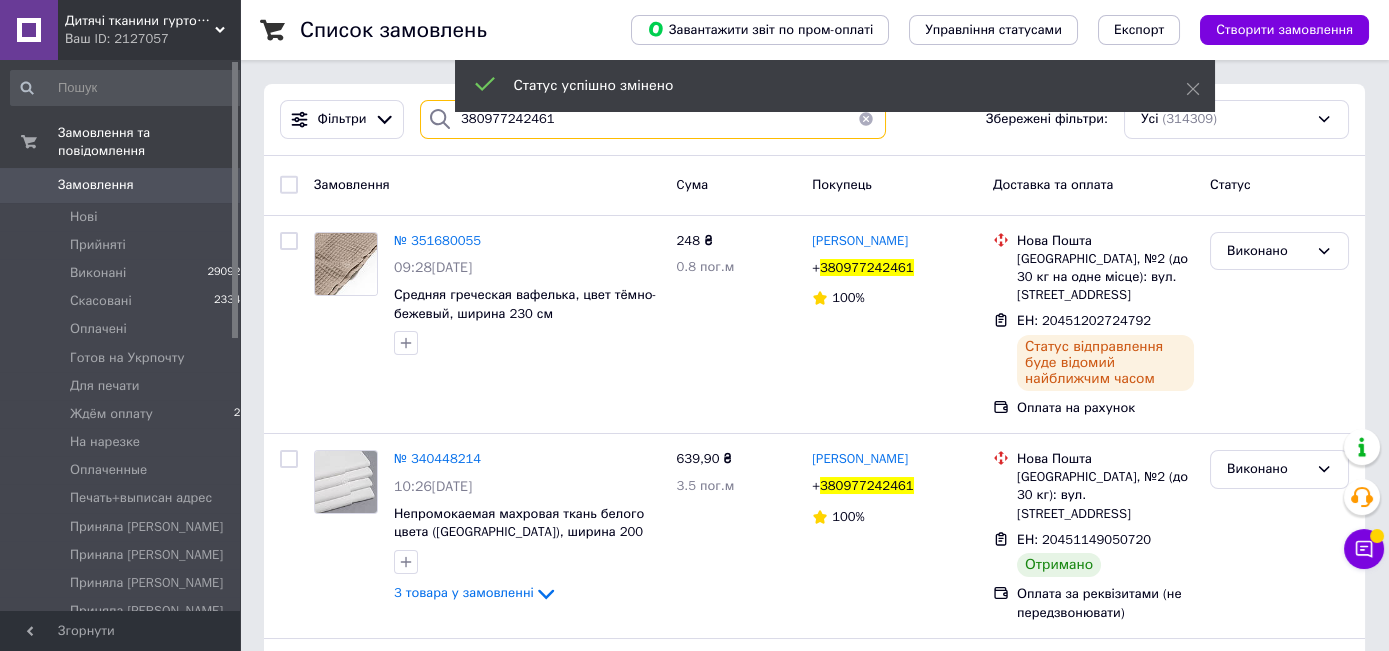 click on "380977242461" at bounding box center [653, 119] 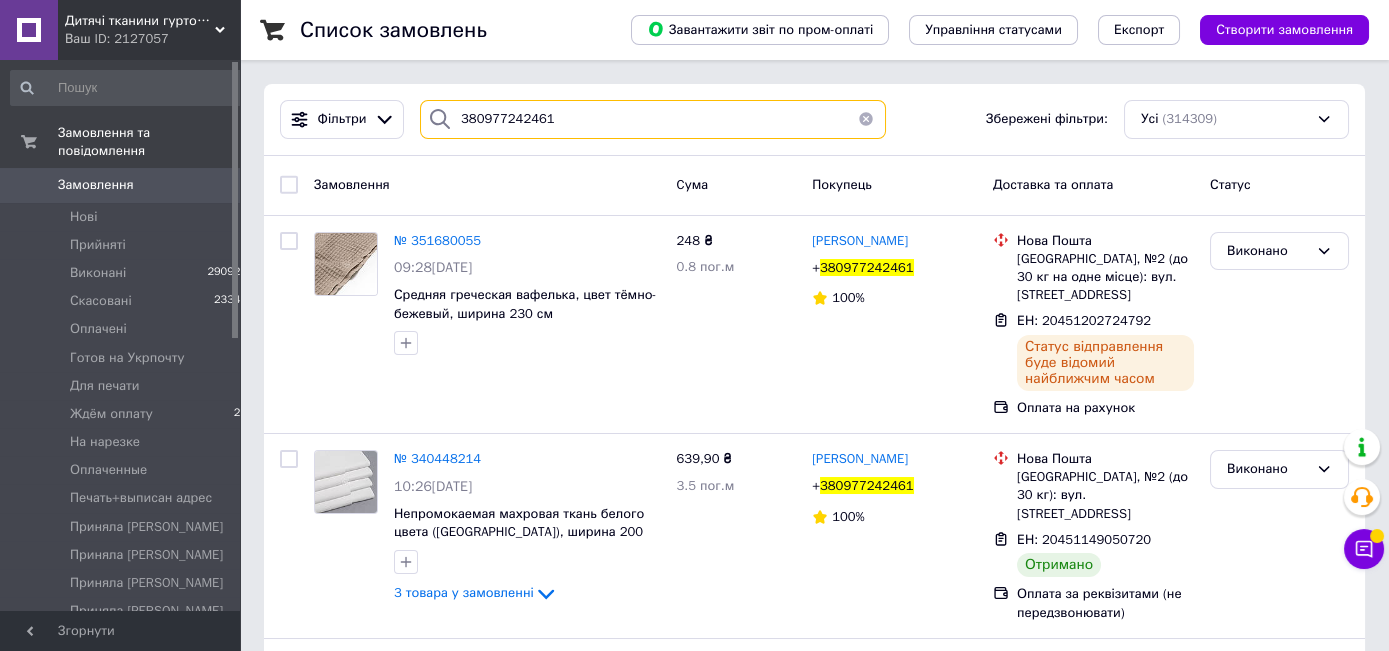 paste on "67605997" 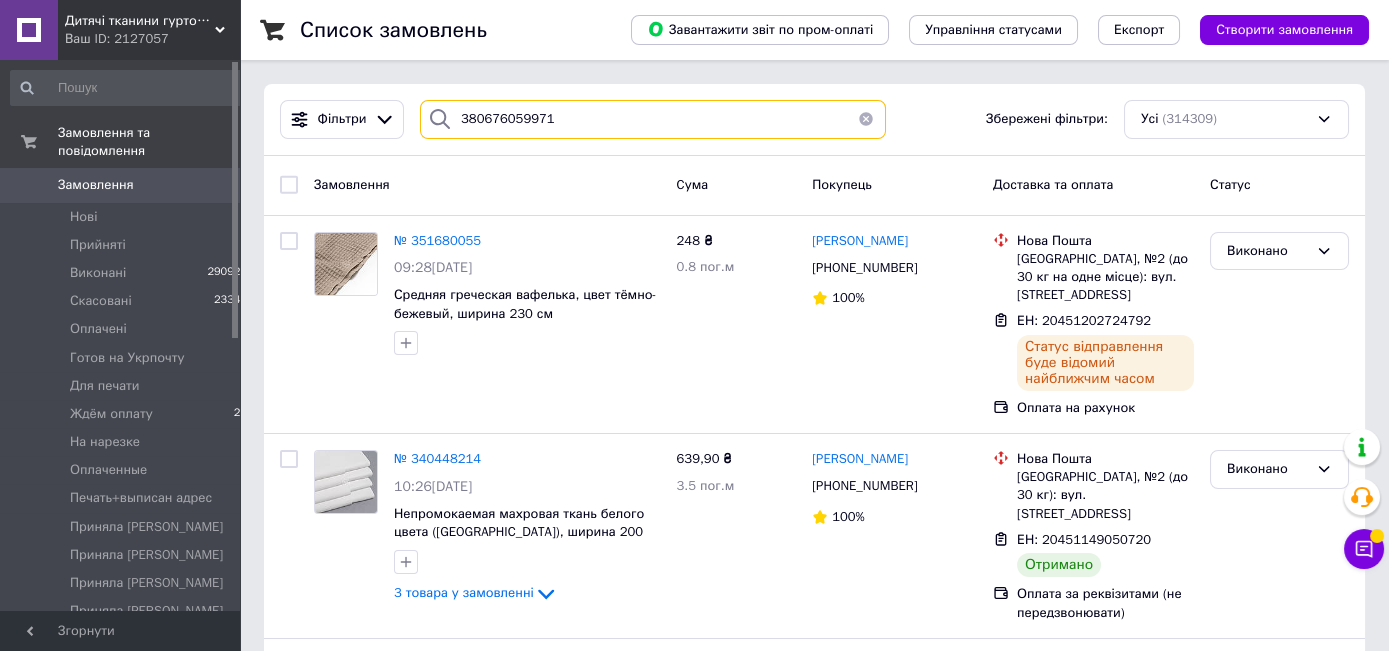 type on "380676059971" 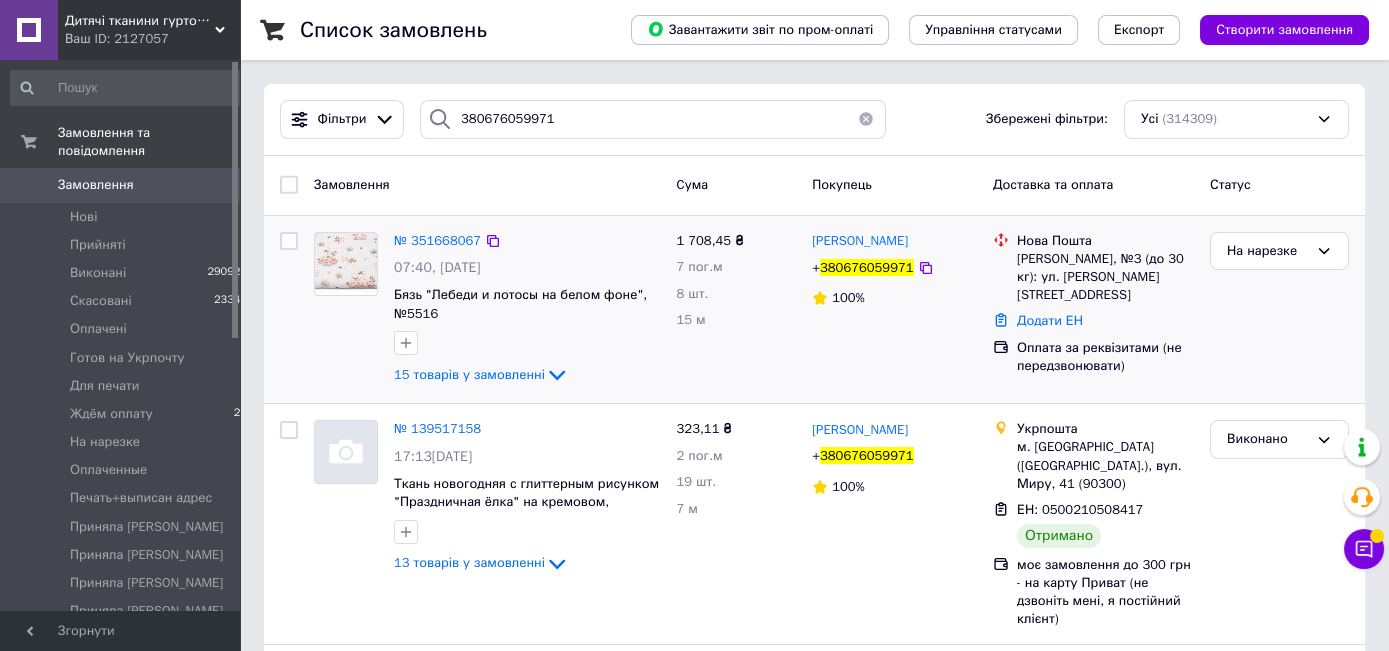 drag, startPoint x: 1045, startPoint y: 301, endPoint x: 1041, endPoint y: 316, distance: 15.524175 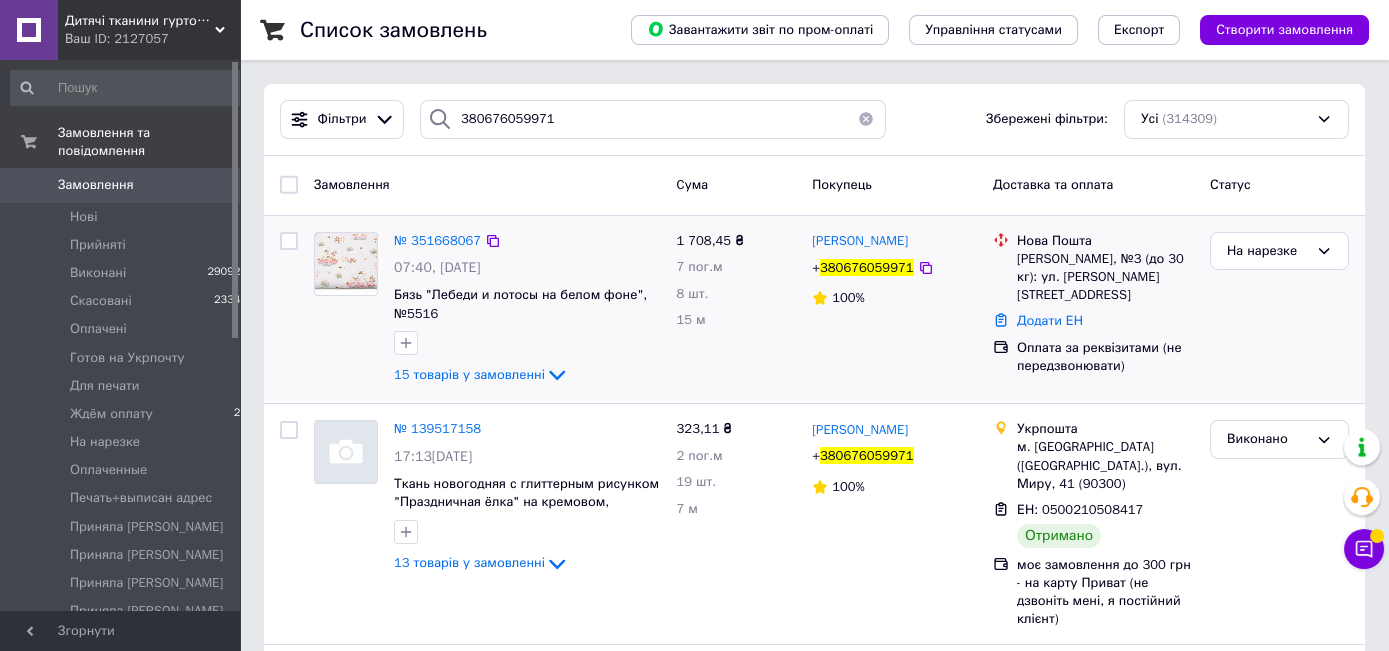 click on "Додати ЕН" at bounding box center (1050, 320) 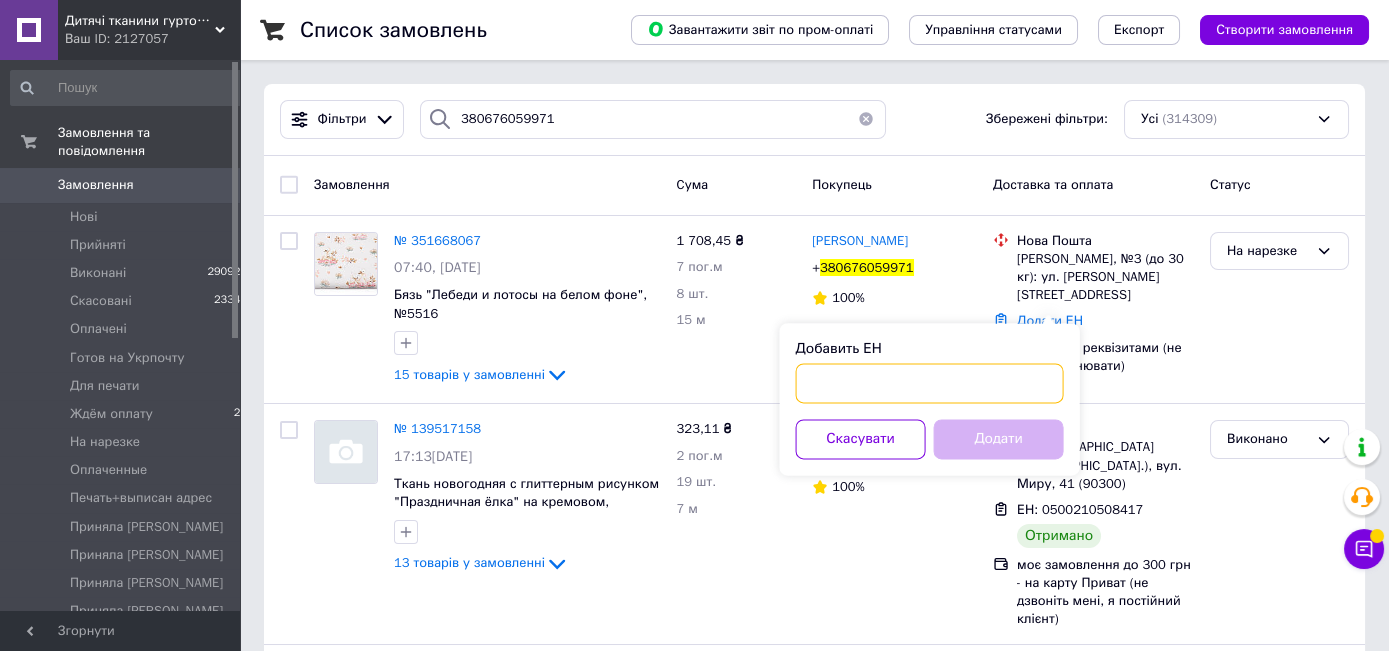paste on "20451202728048" 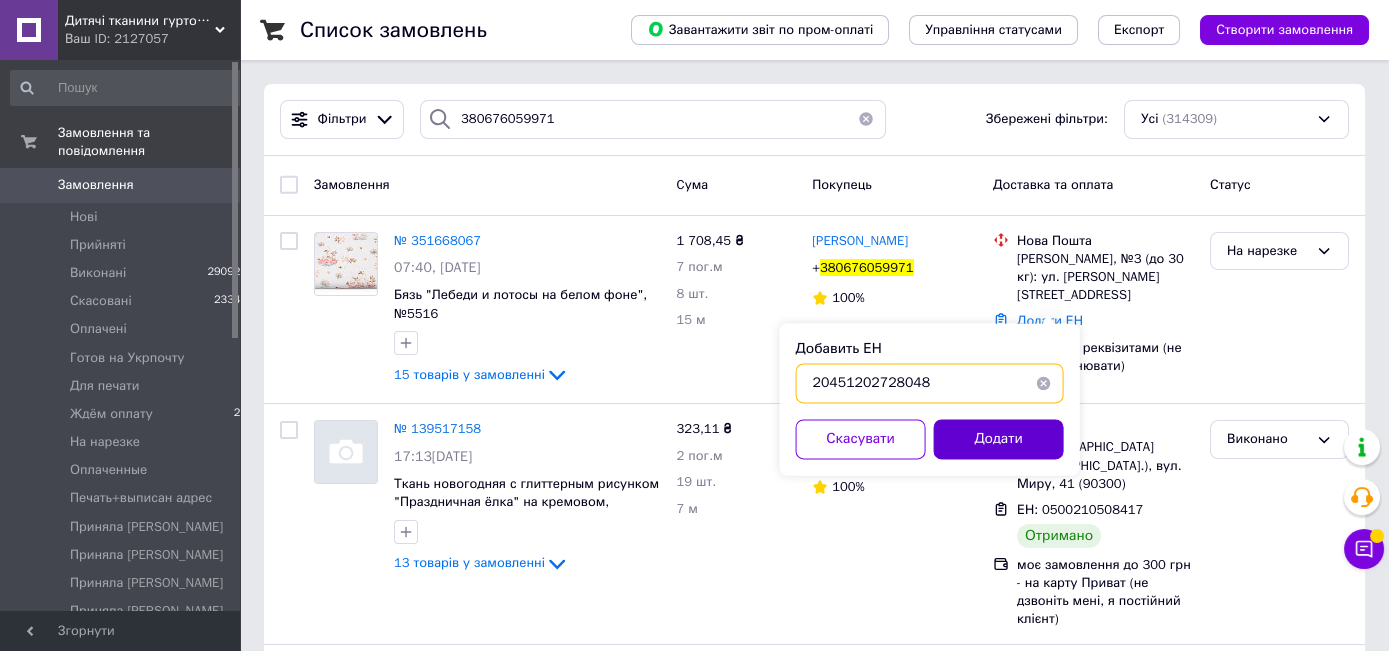 type on "20451202728048" 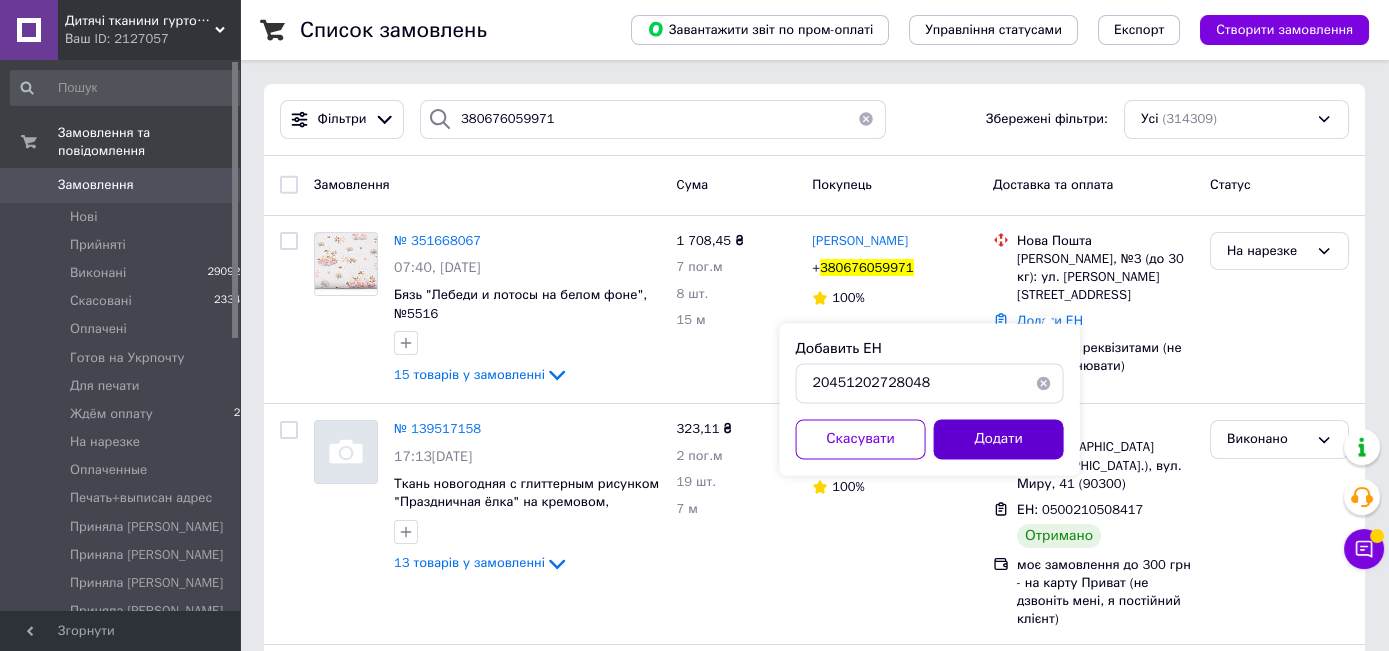 click on "Додати" at bounding box center (999, 439) 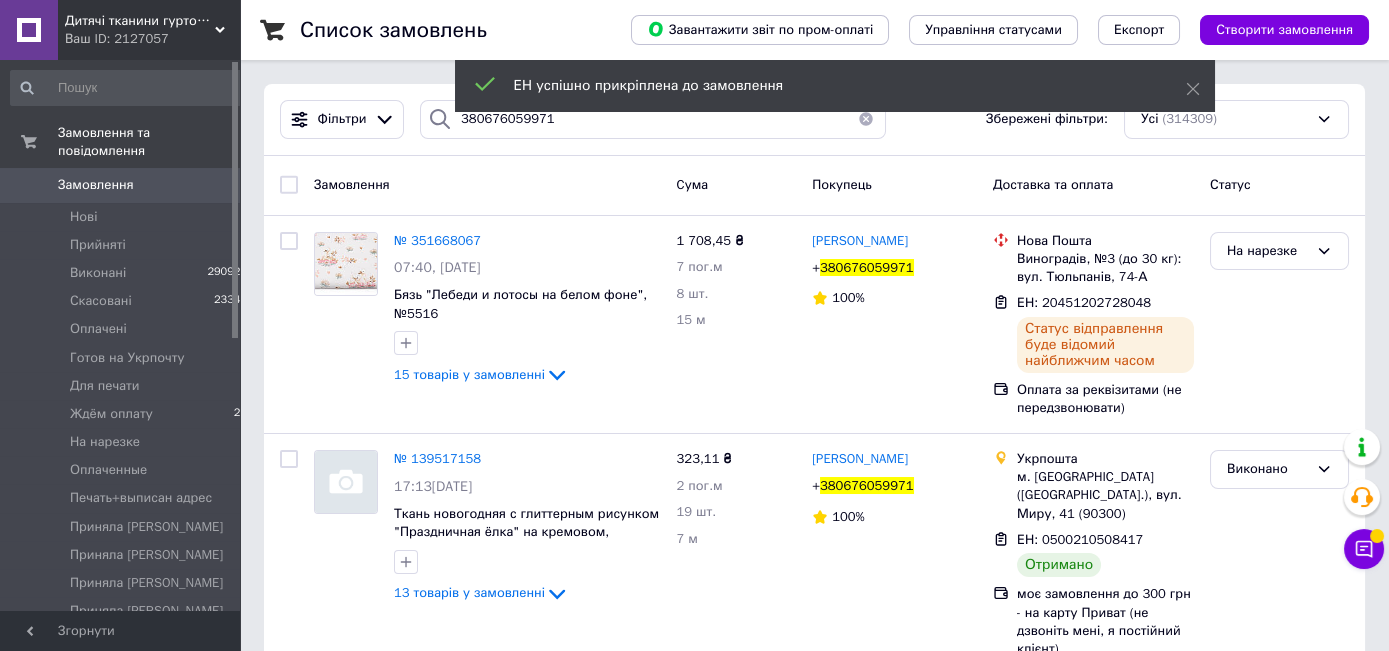 click on "380676059971" at bounding box center [867, 267] 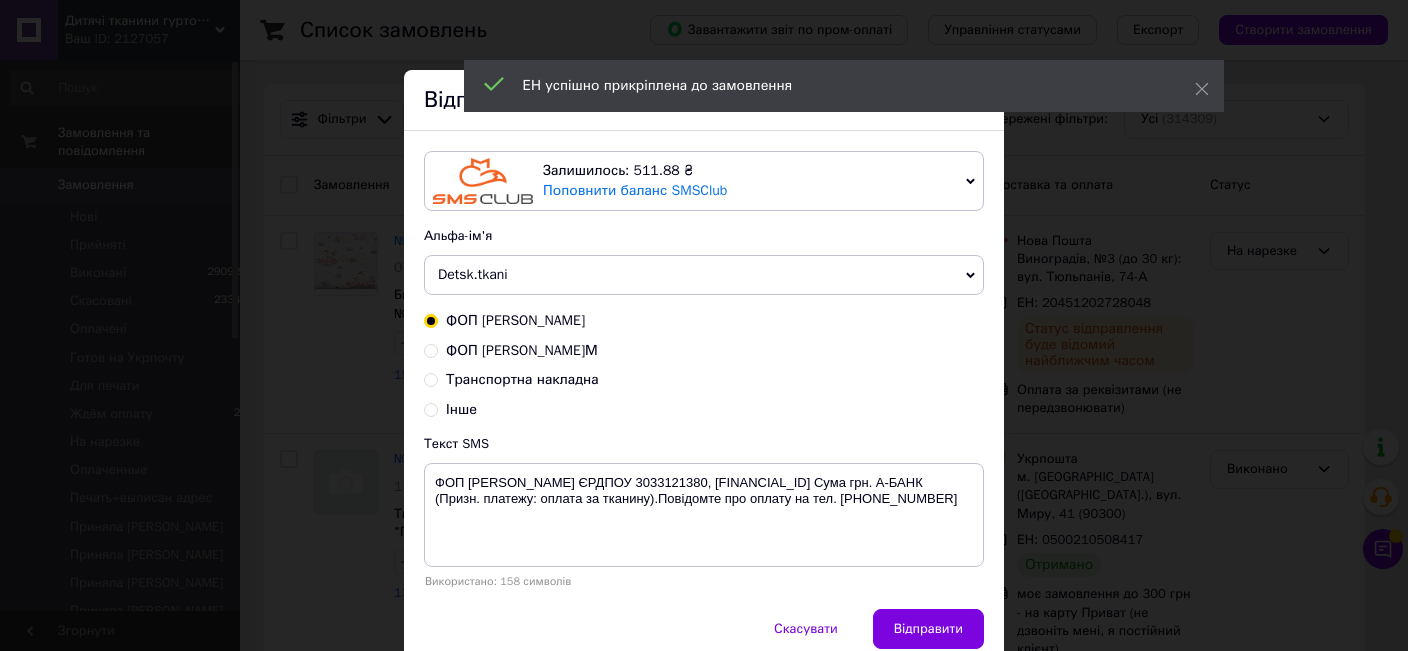 click on "Транспортна накладна" at bounding box center (522, 379) 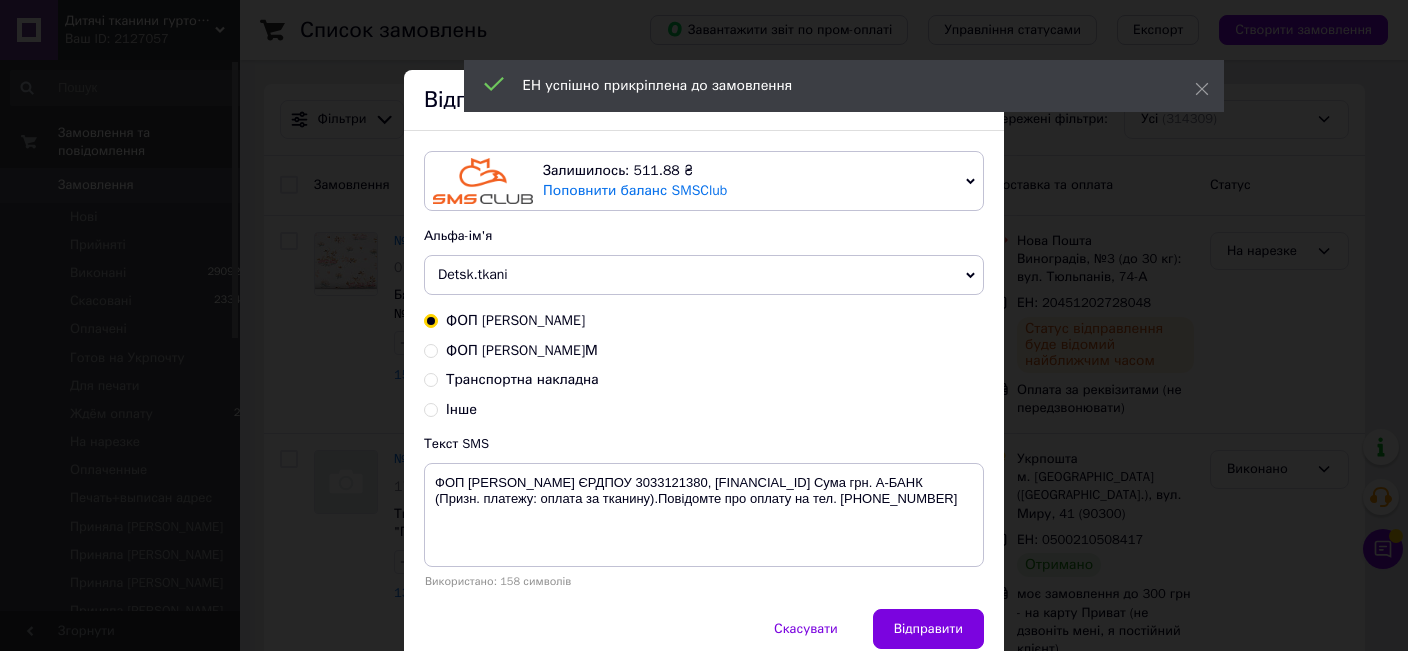 click on "Транспортна накладна" at bounding box center (431, 378) 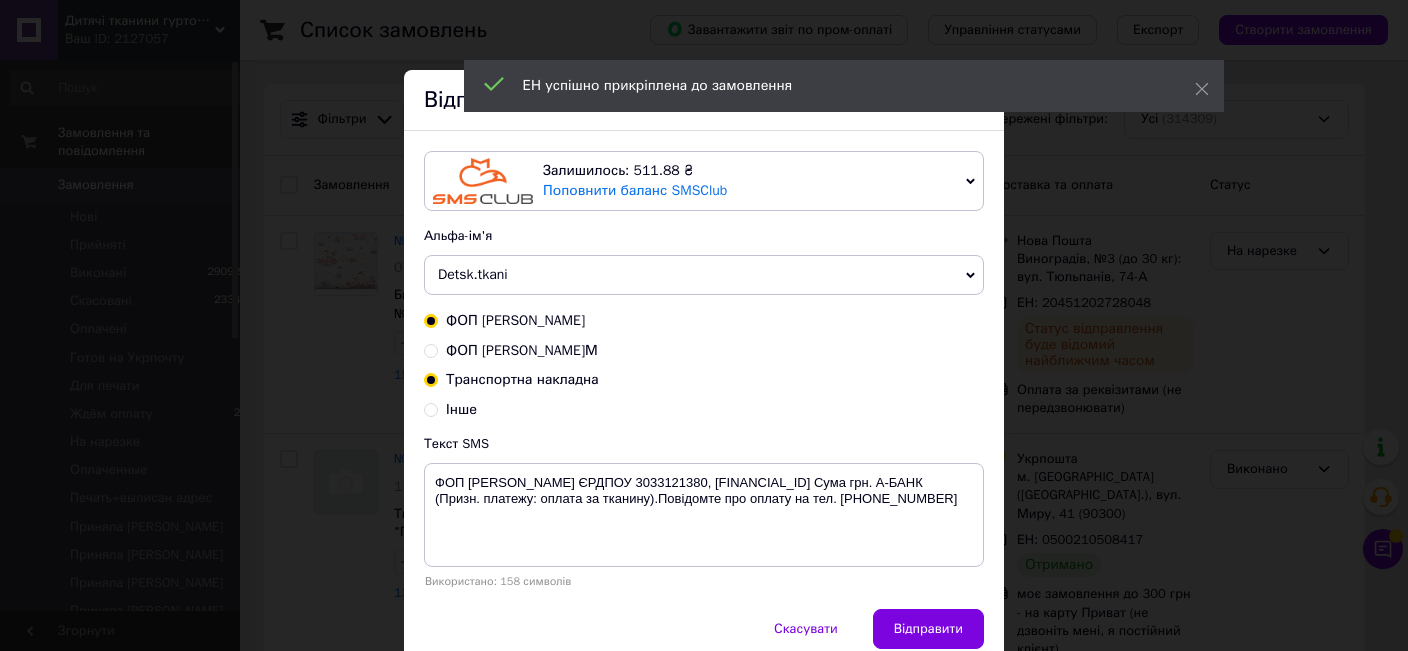radio on "true" 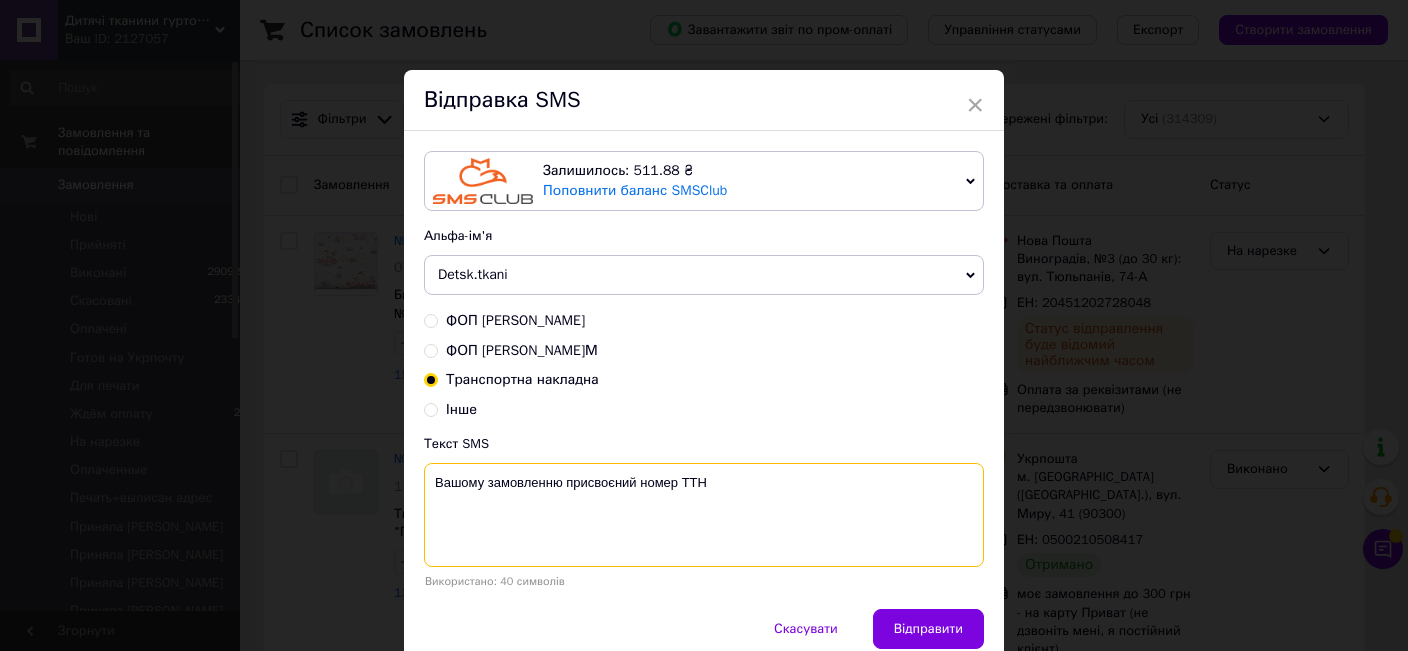 paste on "20451202728048" 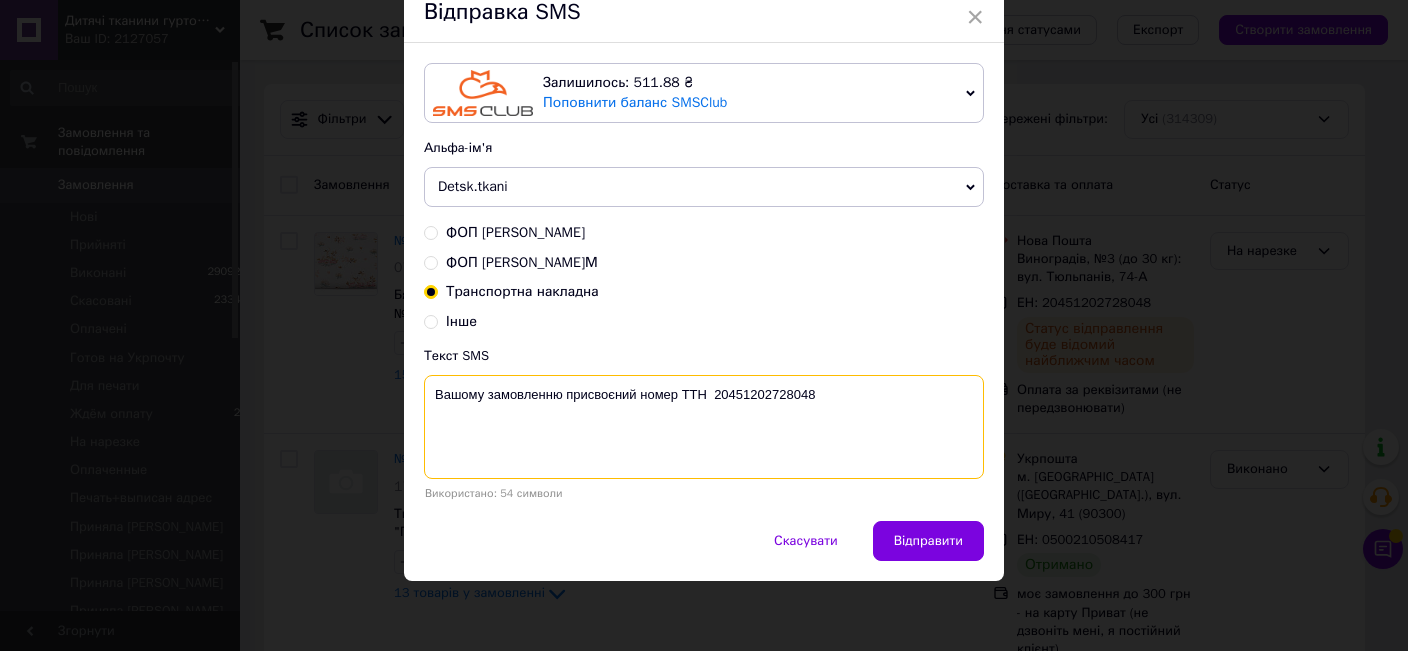 scroll, scrollTop: 101, scrollLeft: 0, axis: vertical 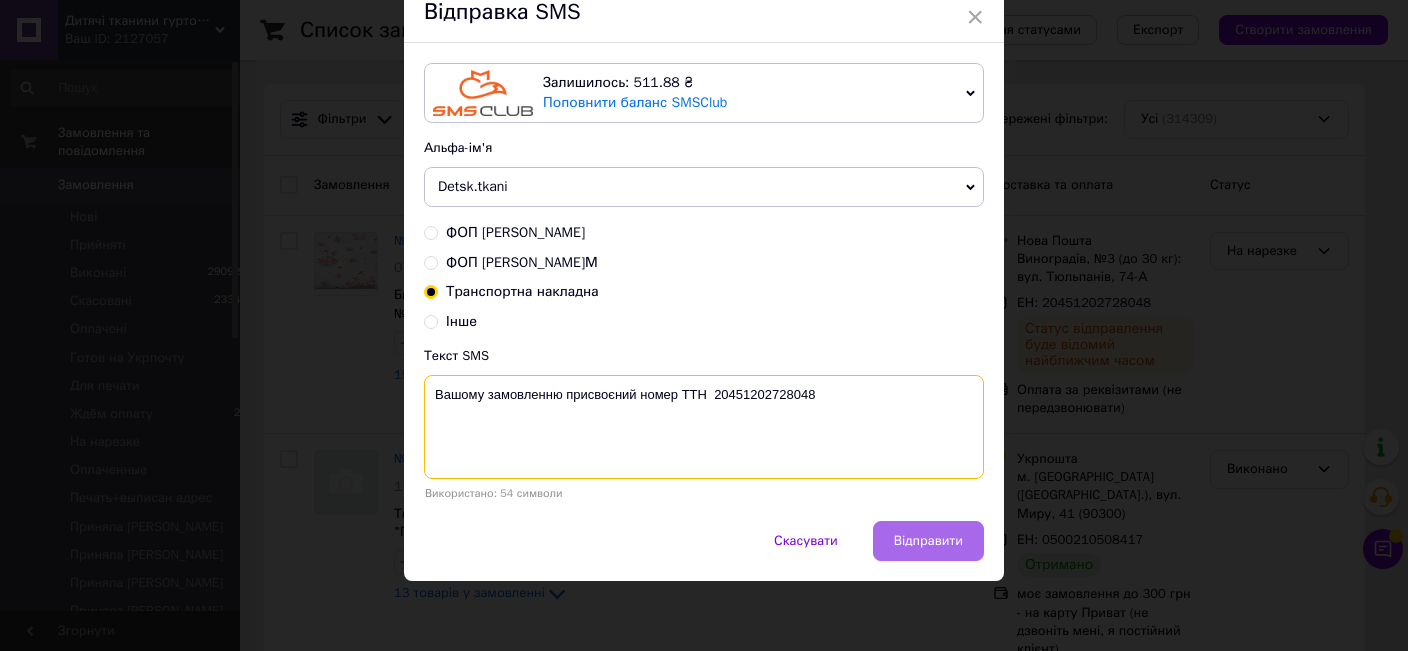 type on "Вашому замовленню присвоєний номер ТТН  20451202728048" 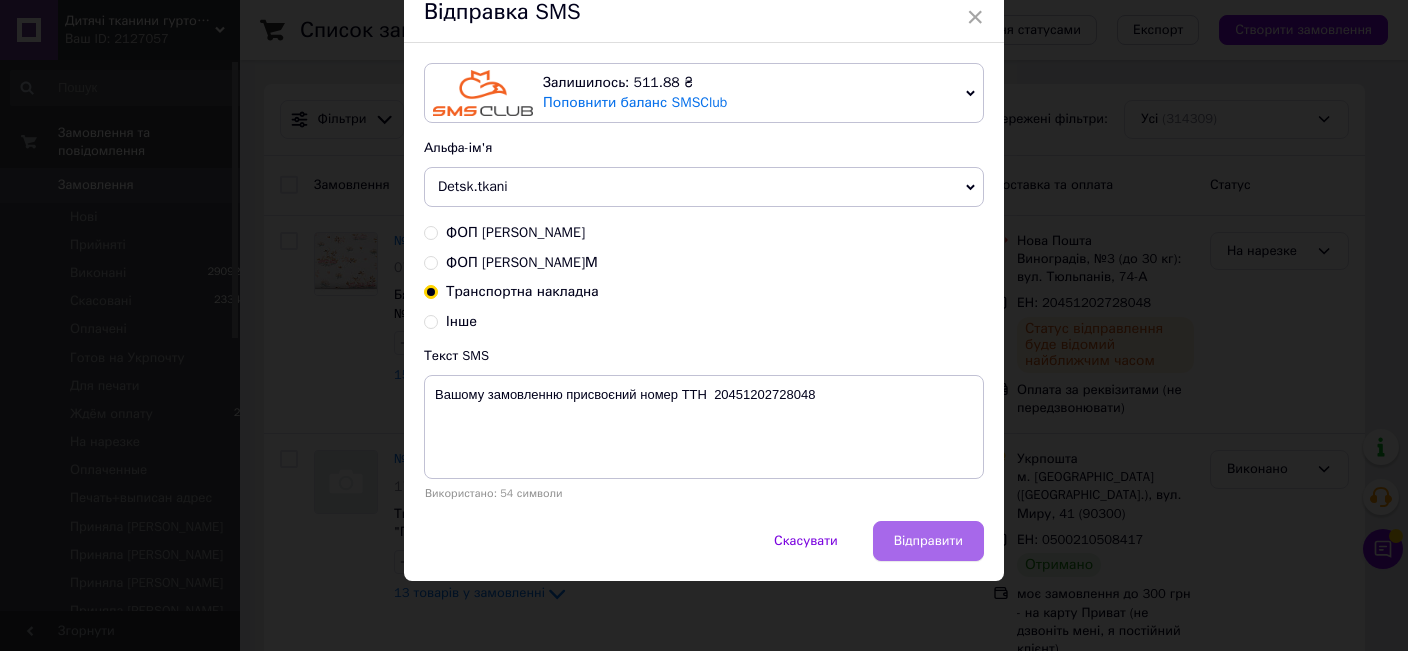 click on "Відправити" at bounding box center [928, 541] 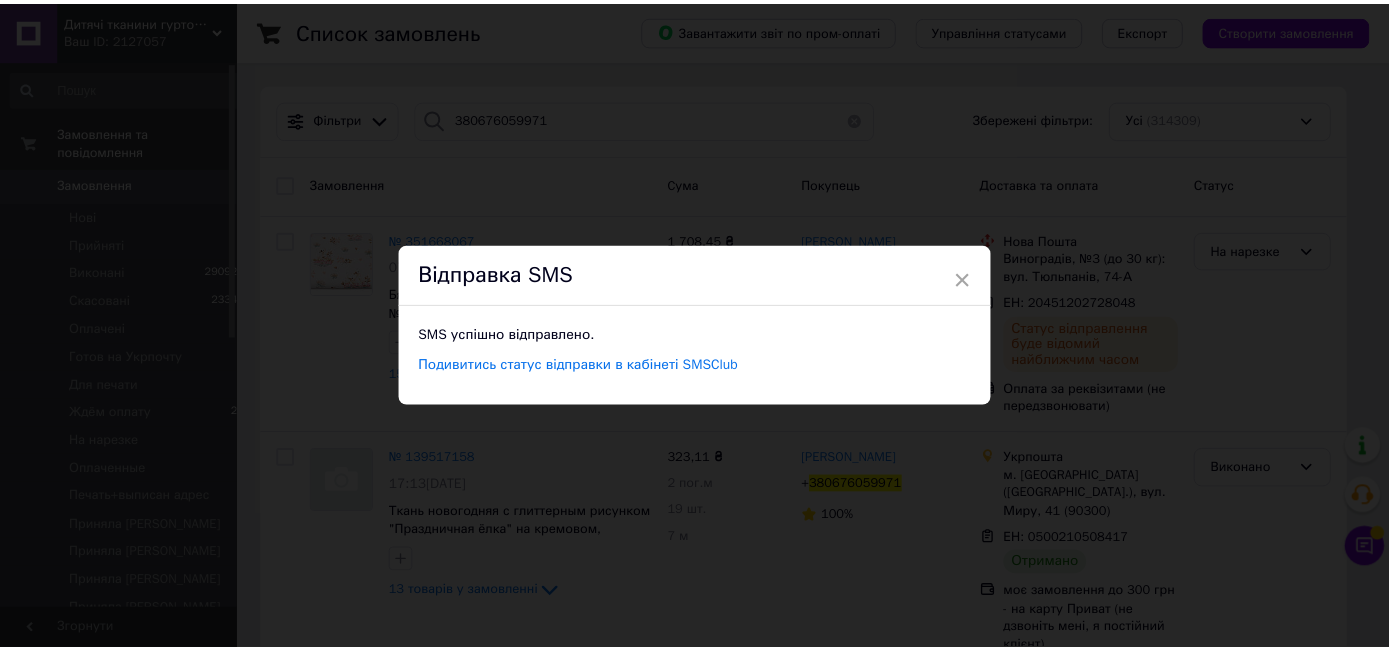 scroll, scrollTop: 0, scrollLeft: 0, axis: both 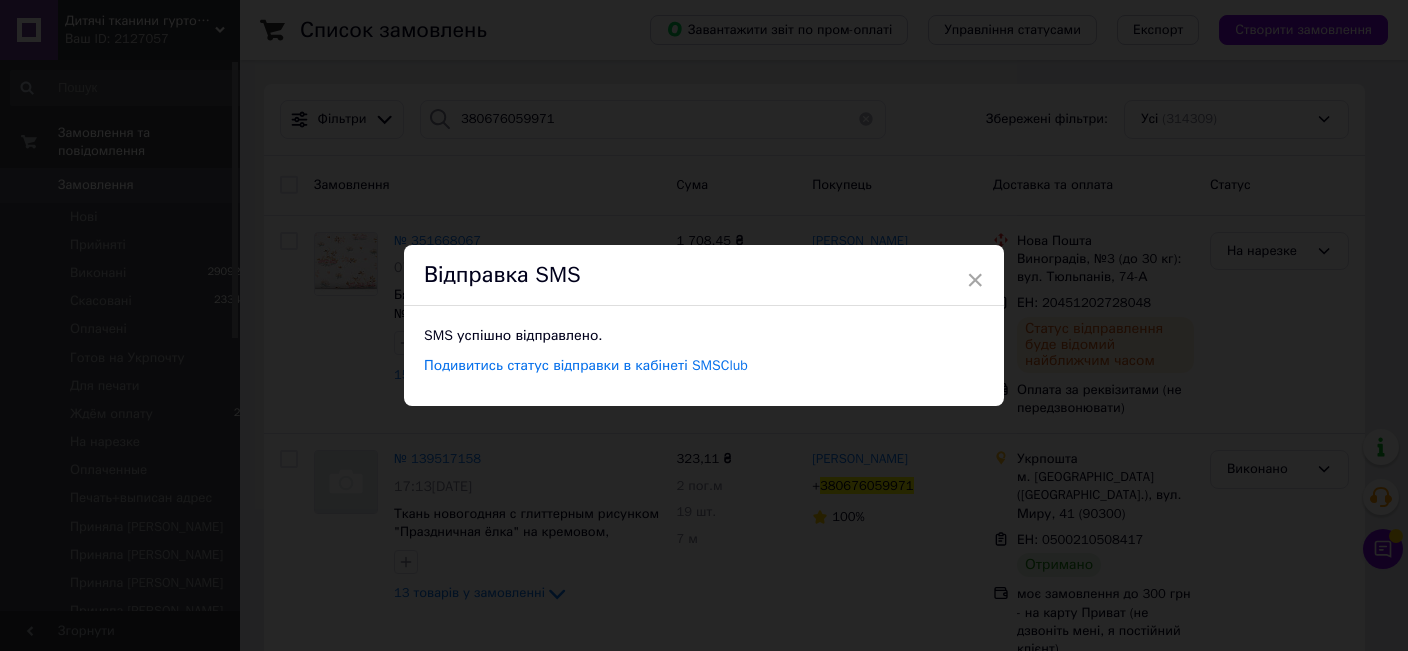 click on "× Відправка SMS SMS успішно відправлено. Подивитись статус відправки в кабінеті SMSClub" at bounding box center [704, 325] 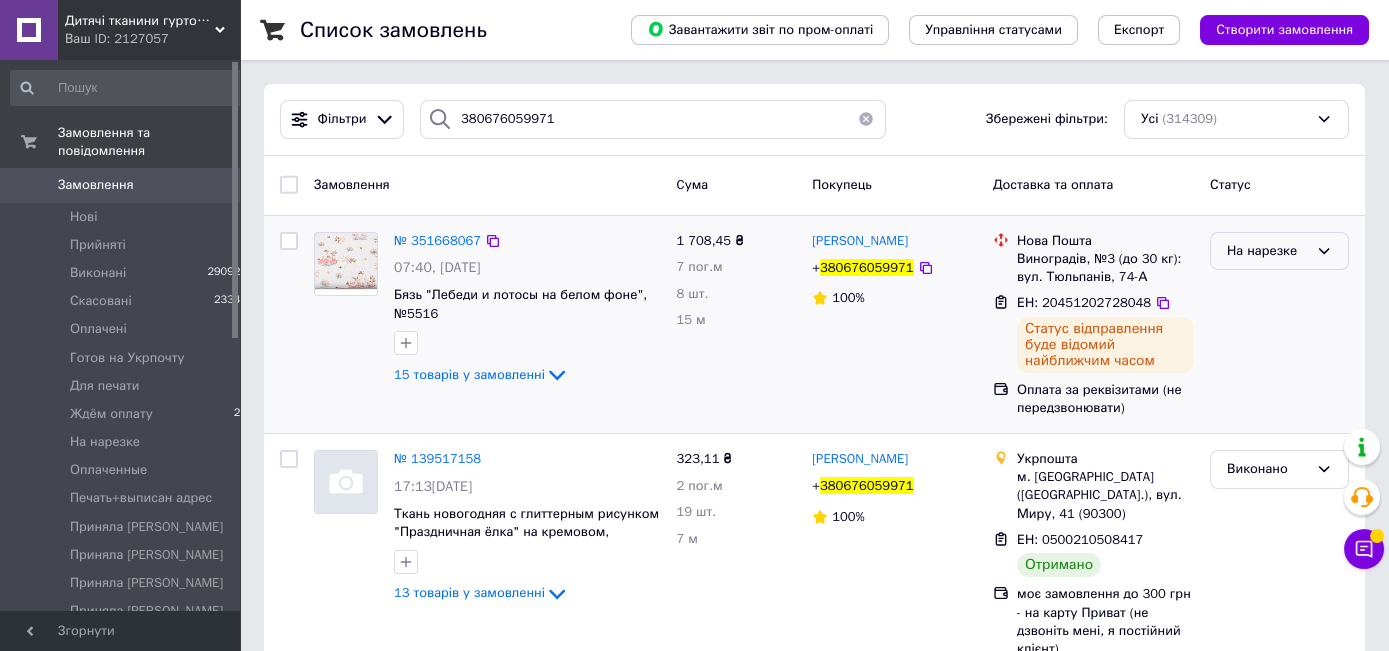 click on "На нарезке" at bounding box center (1267, 251) 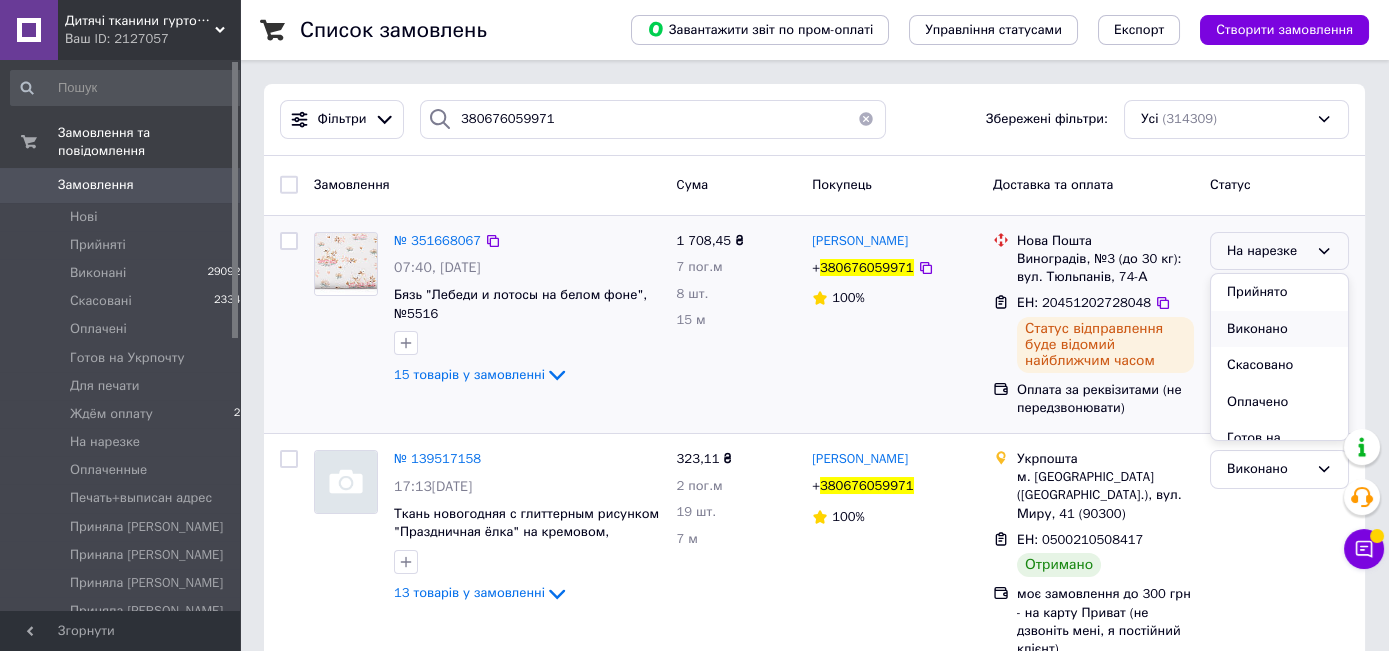 click on "Виконано" at bounding box center (1279, 329) 